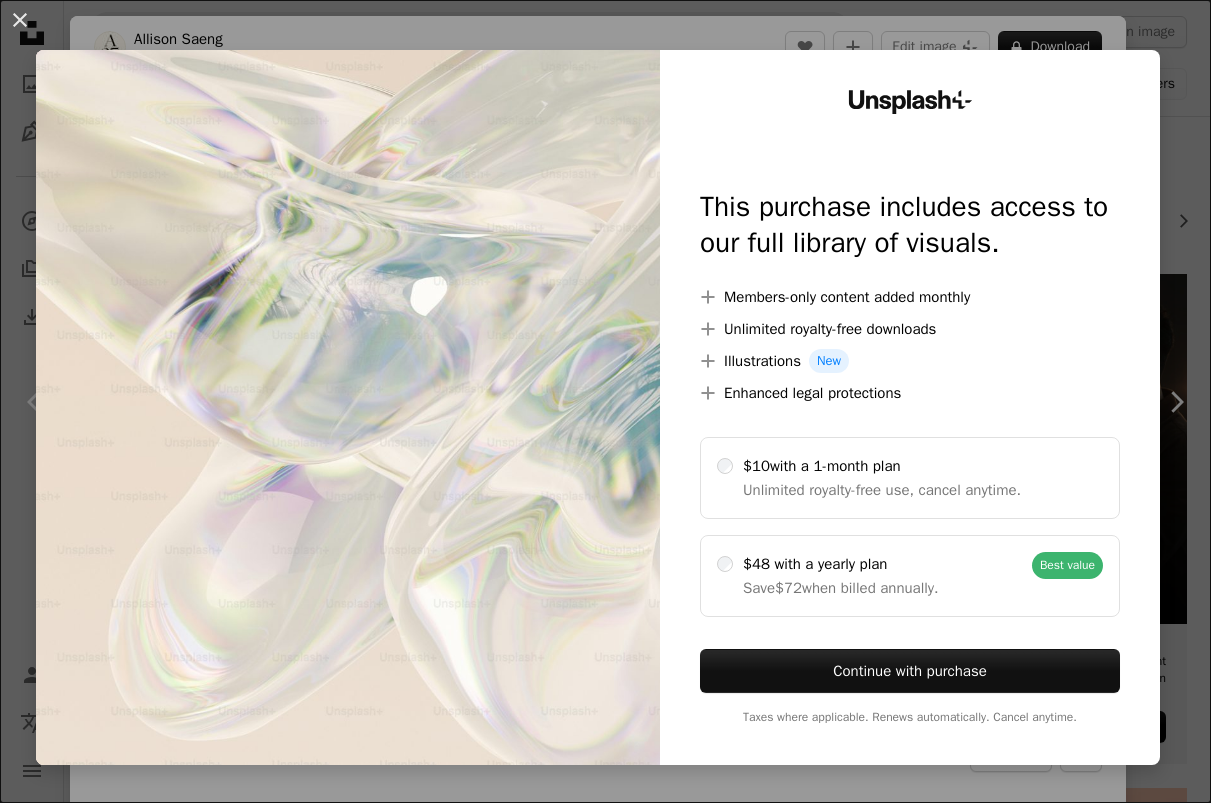 scroll, scrollTop: 3668, scrollLeft: 0, axis: vertical 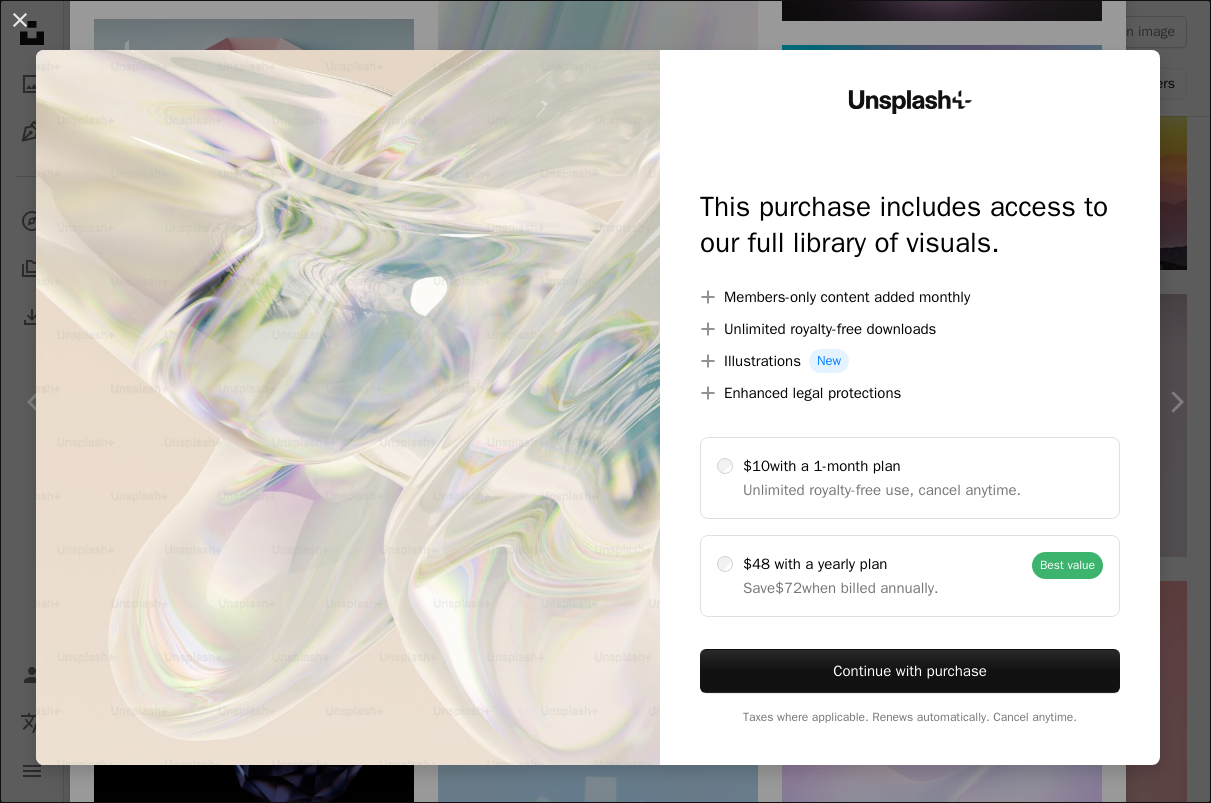 click on "An X shape" at bounding box center (20, 20) 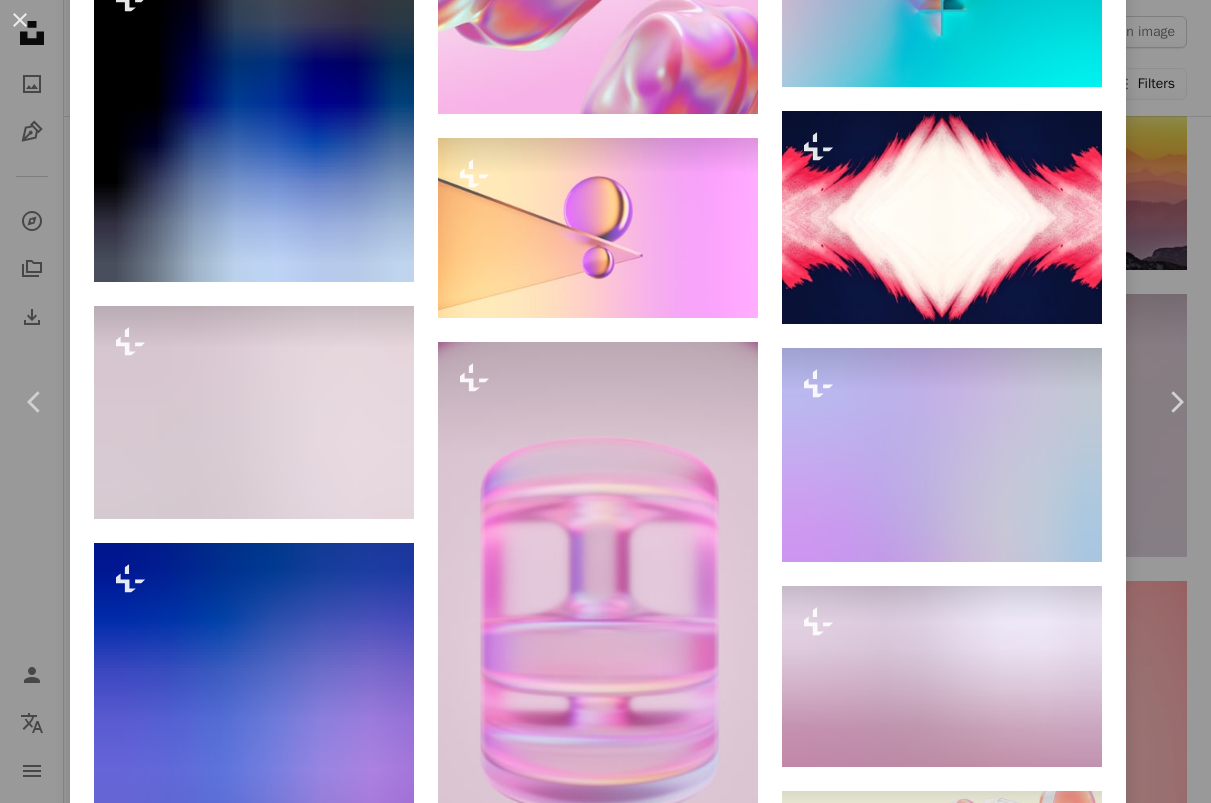scroll, scrollTop: 16242, scrollLeft: 0, axis: vertical 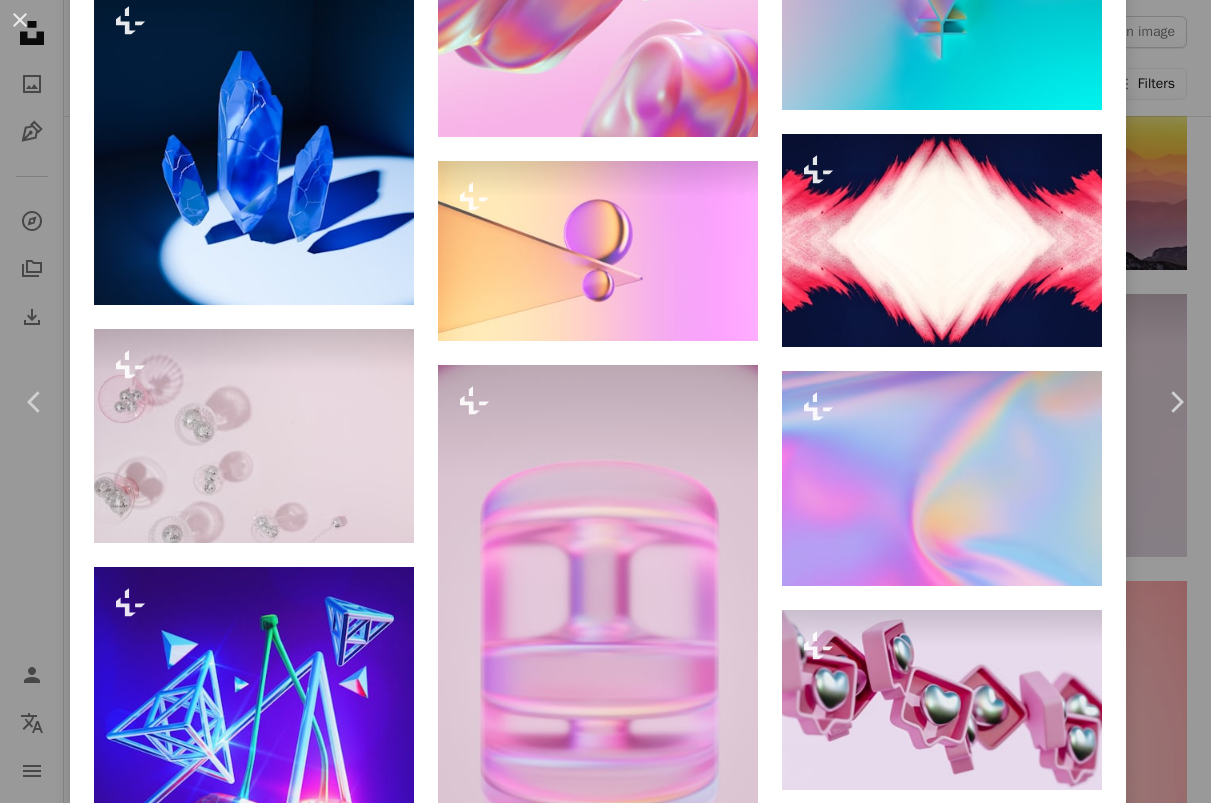 click on "A lock   Download" at bounding box center (343, -75) 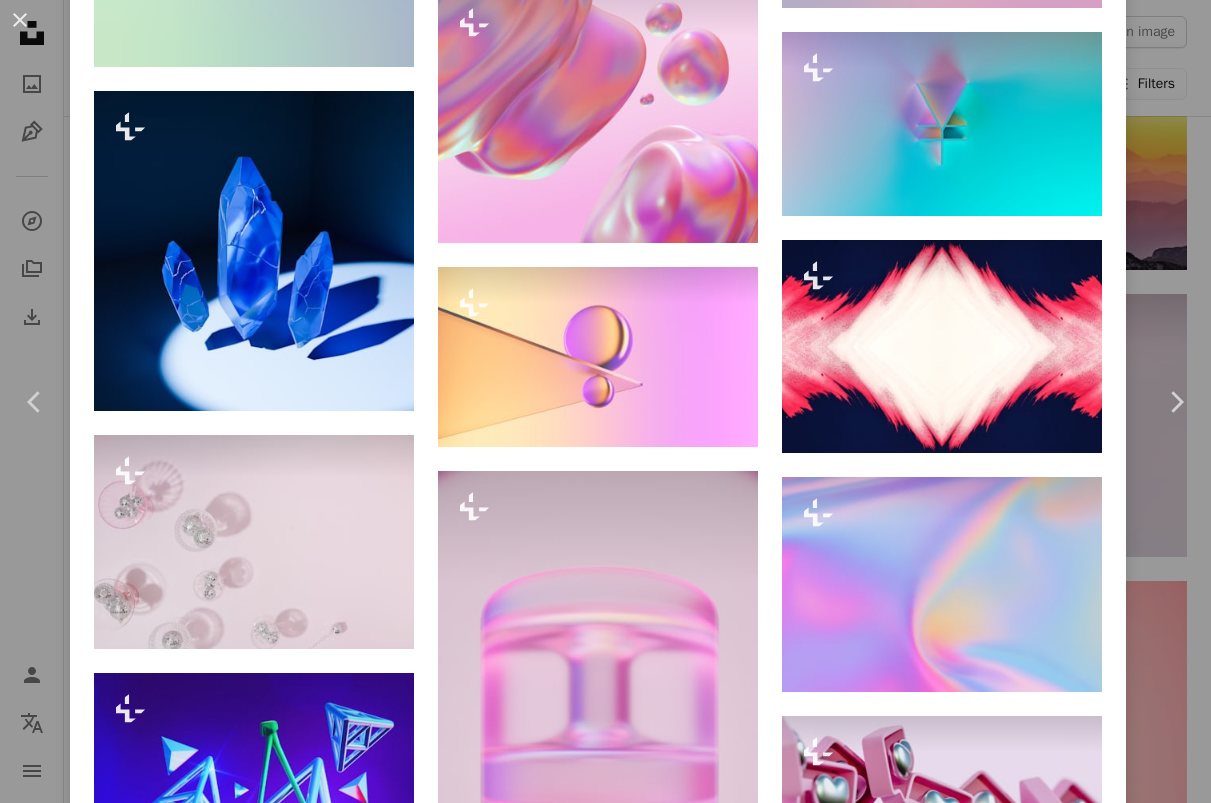 scroll, scrollTop: 16135, scrollLeft: 0, axis: vertical 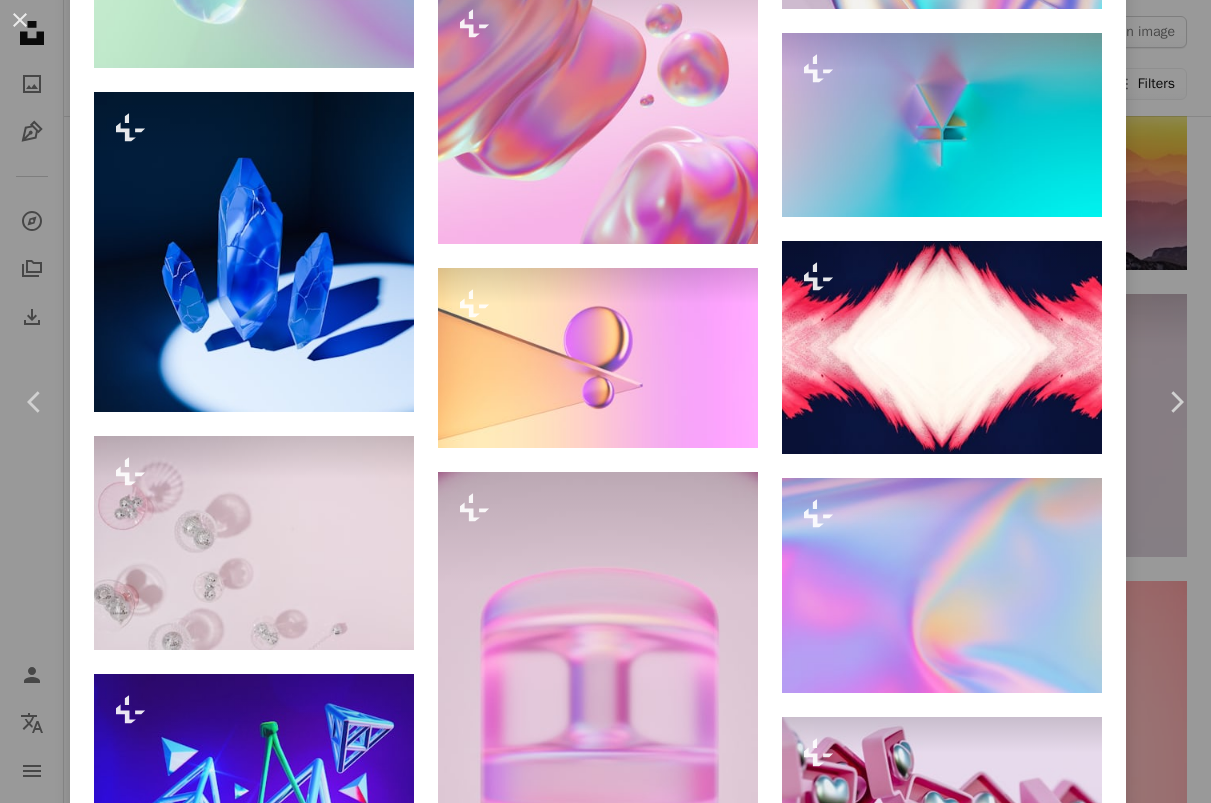 click on "A lock   Download" at bounding box center [343, 32] 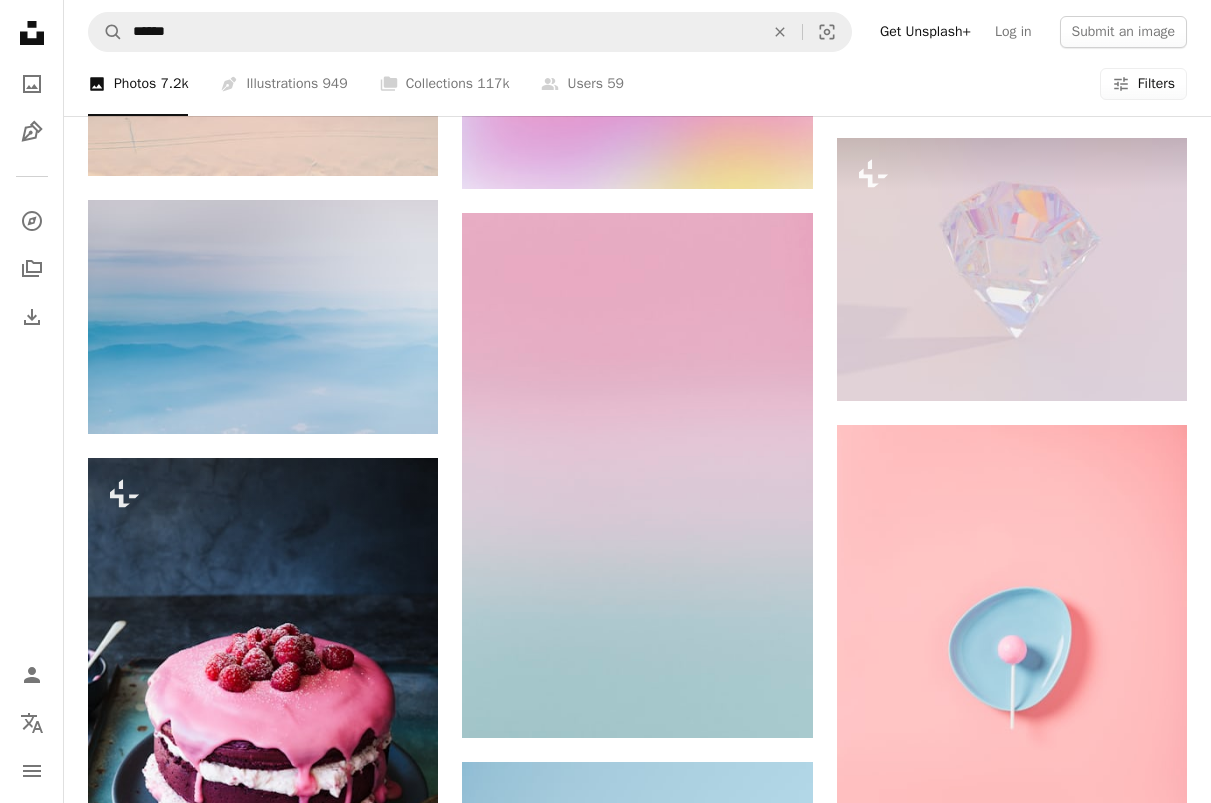 scroll, scrollTop: 3815, scrollLeft: 0, axis: vertical 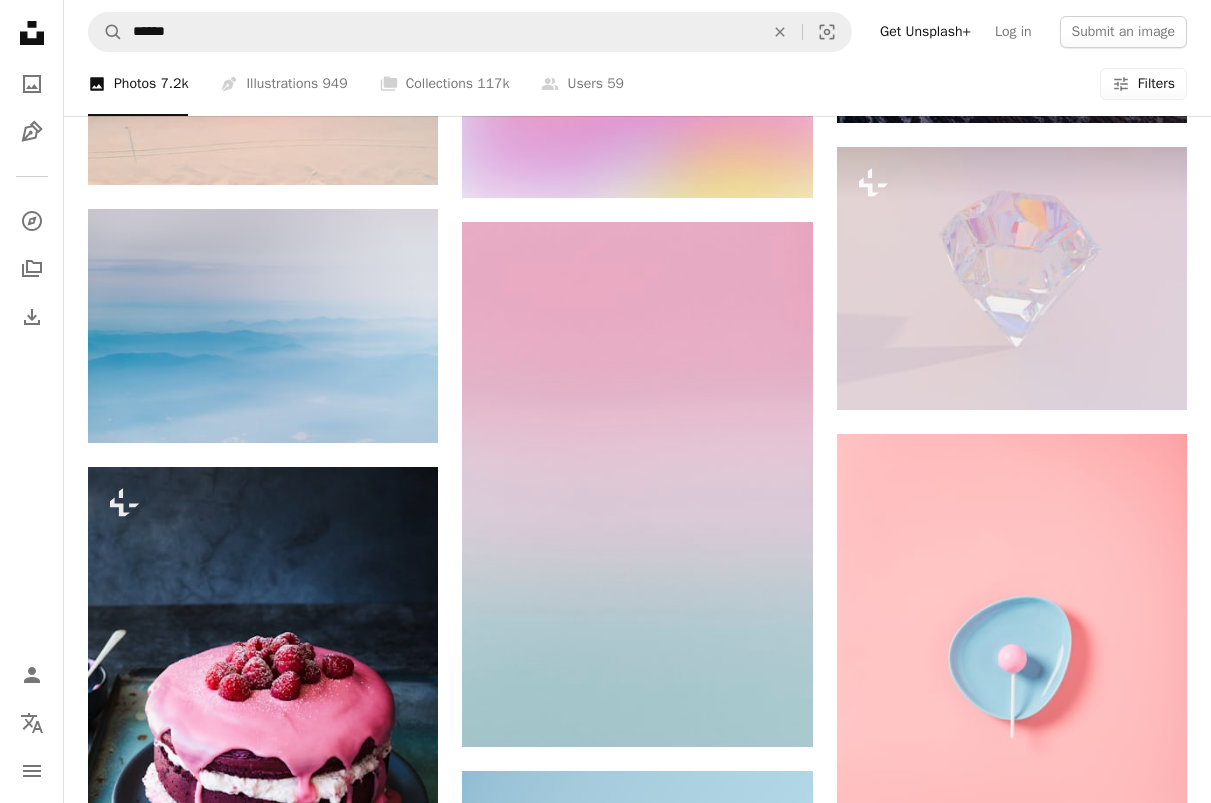 click at bounding box center (1012, 278) 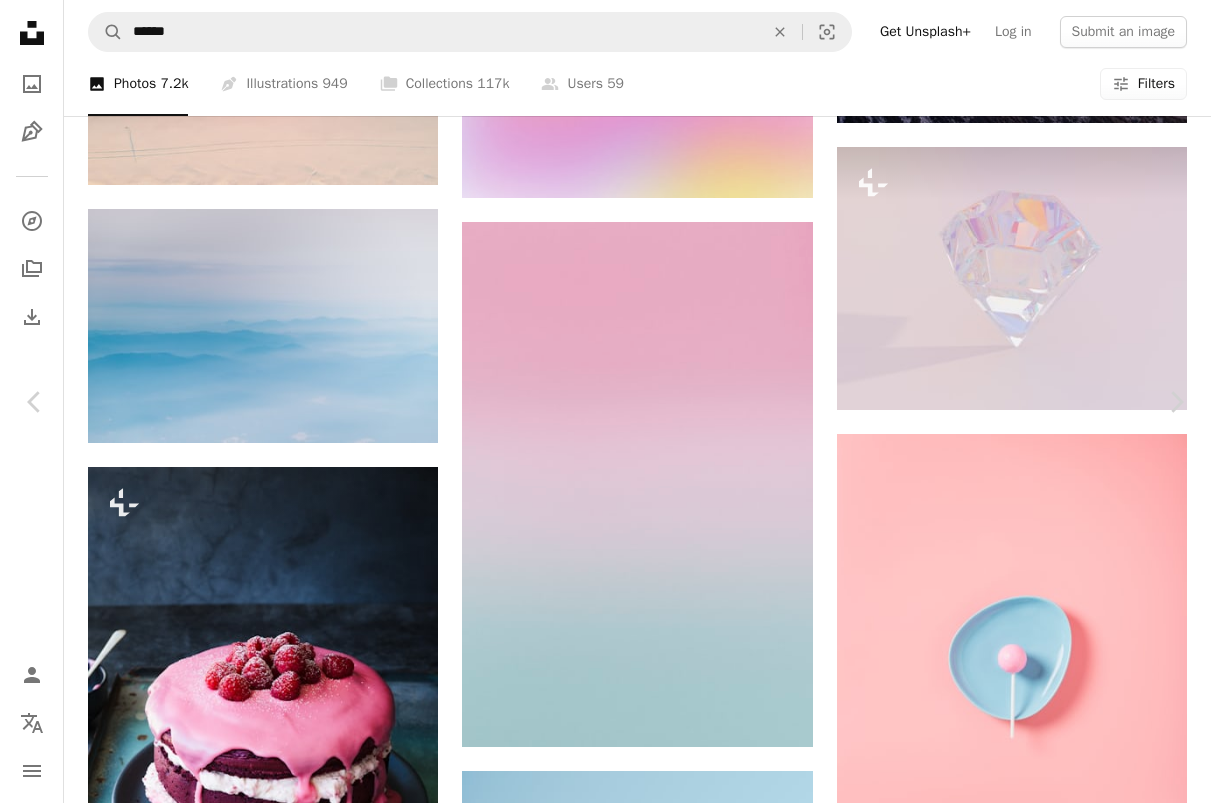 click on "An X shape" at bounding box center [20, 20] 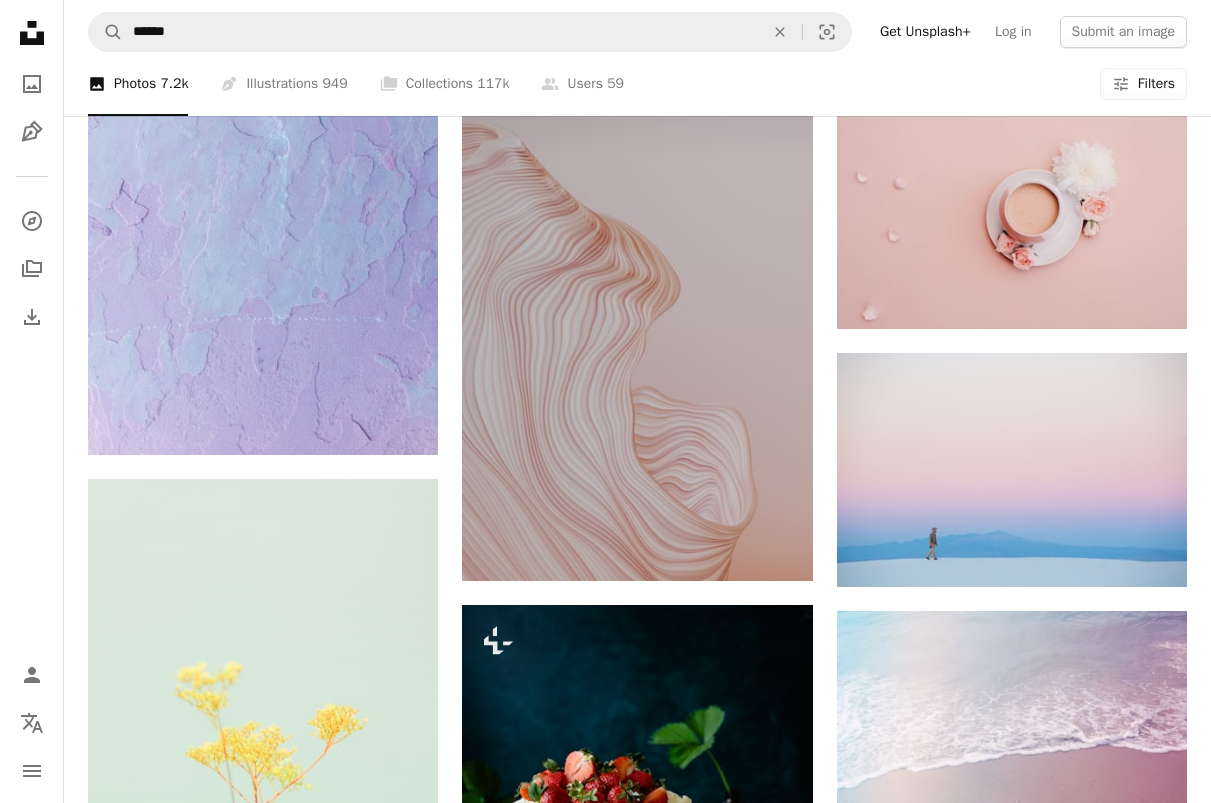 scroll, scrollTop: 5424, scrollLeft: 0, axis: vertical 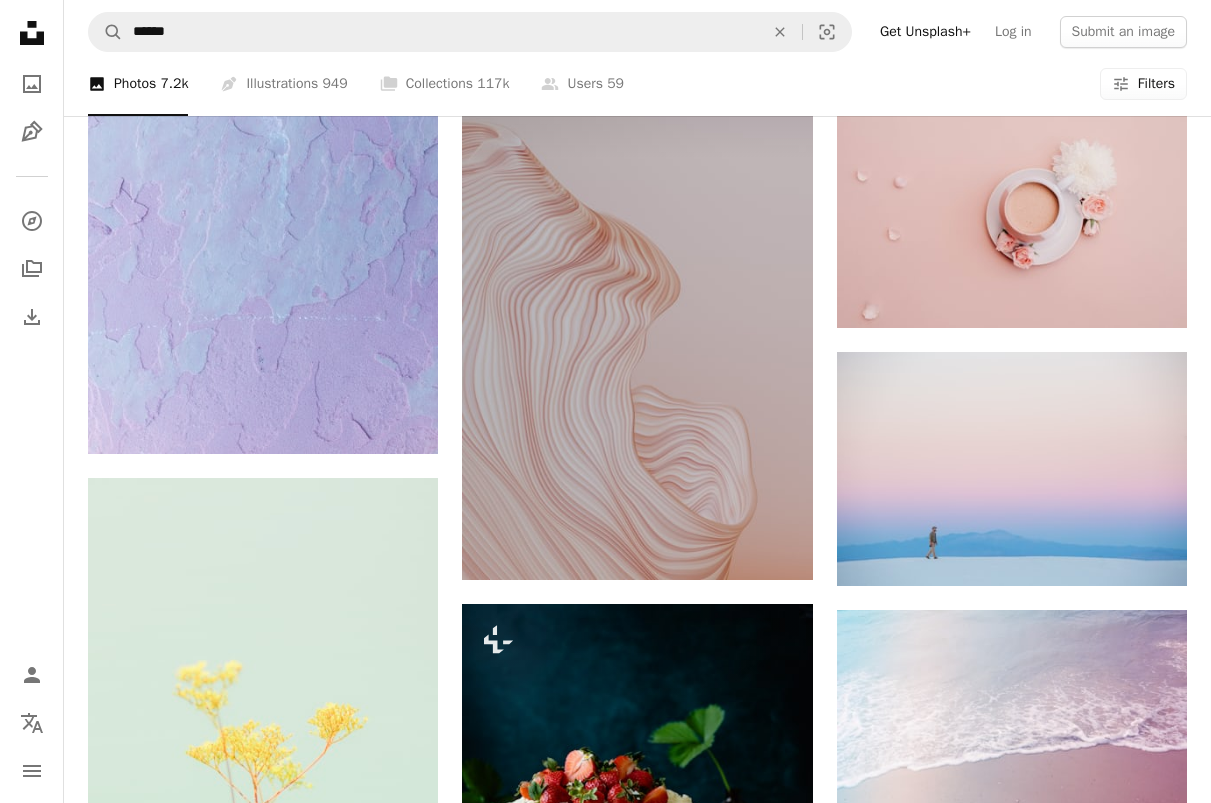 click at bounding box center (1012, 469) 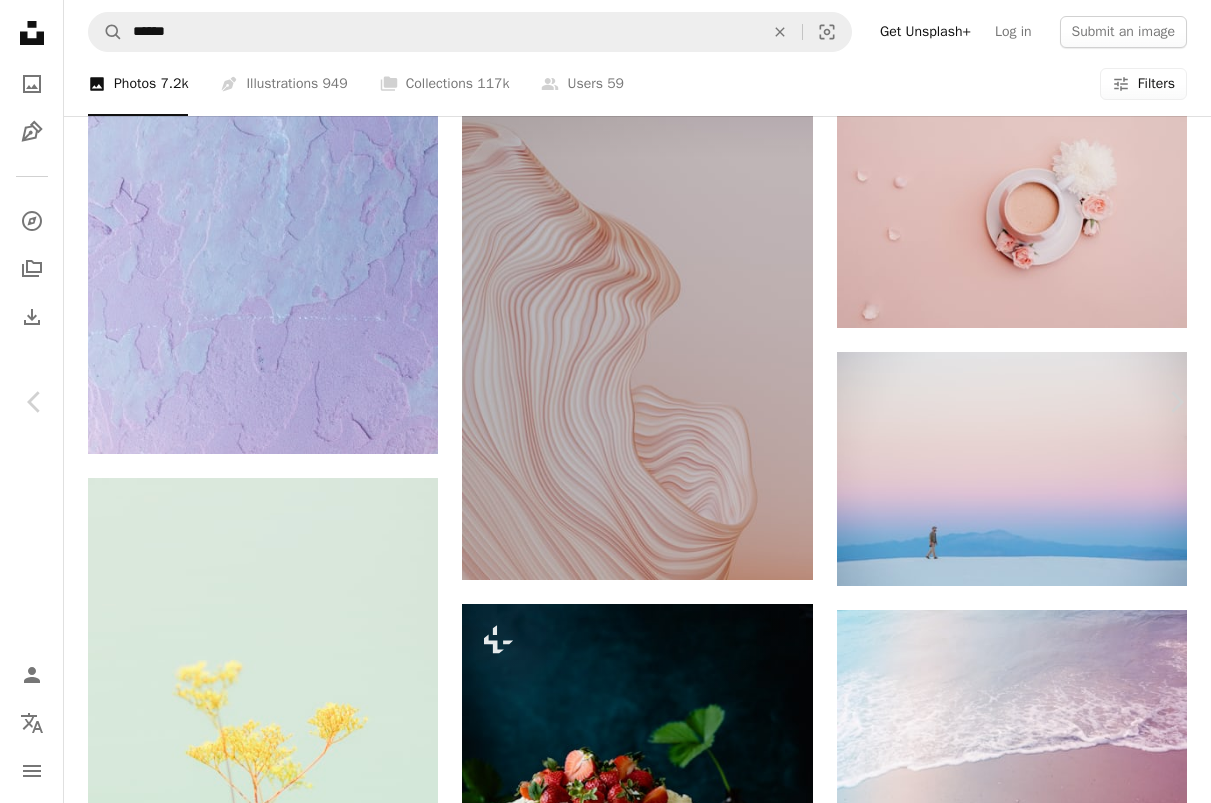 click on "Download free" at bounding box center (1012, 4515) 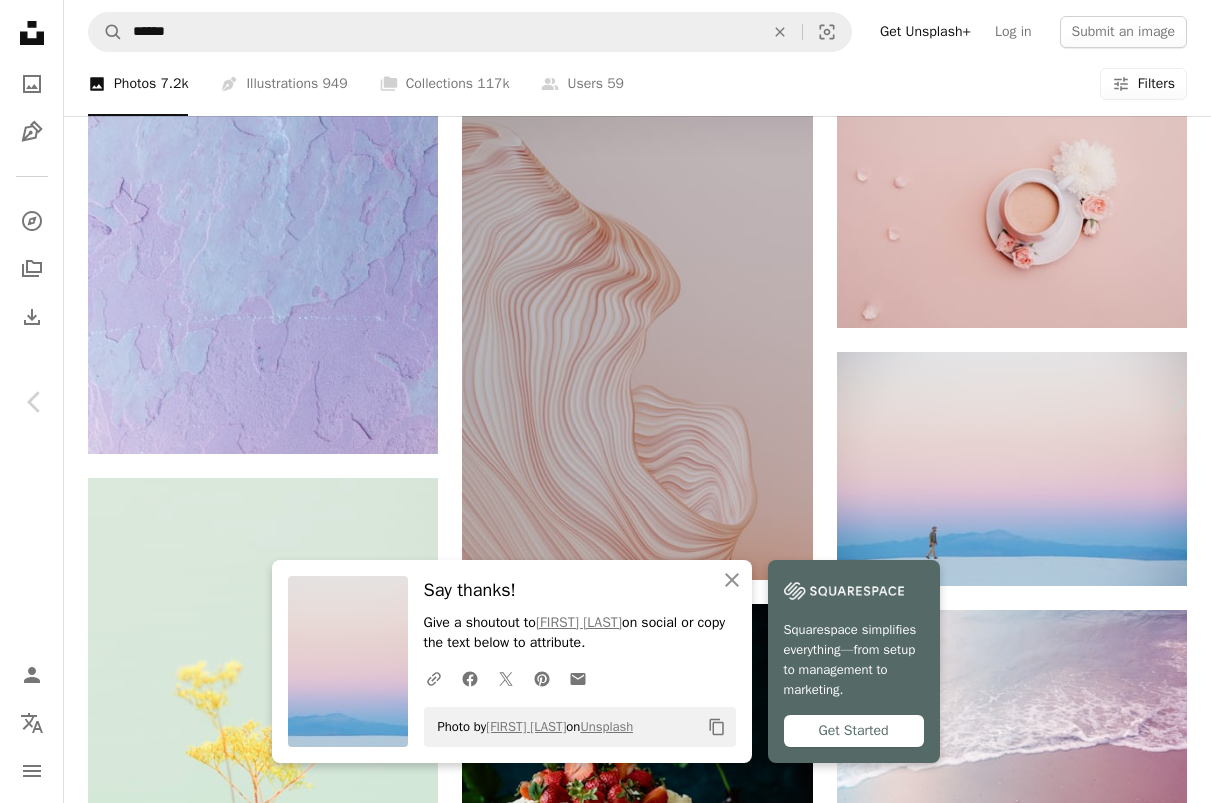 click on "An X shape" at bounding box center (20, 20) 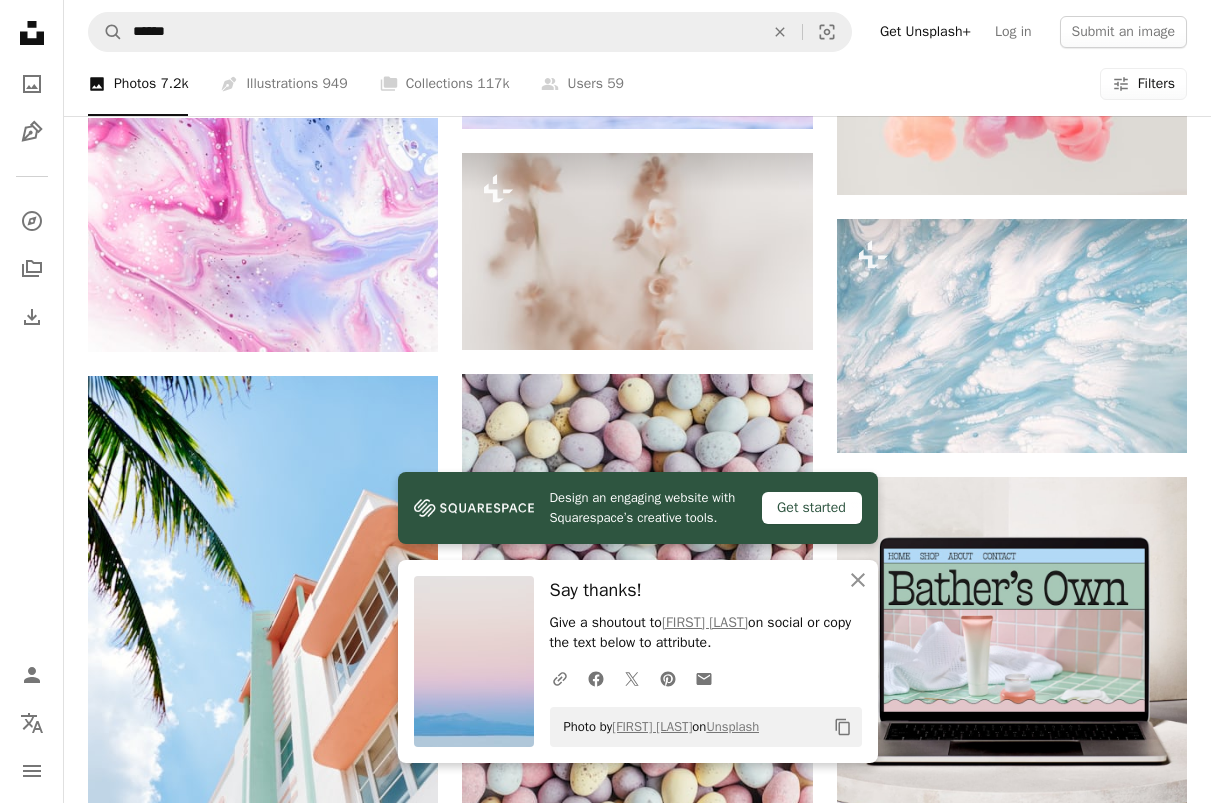 scroll, scrollTop: 6590, scrollLeft: 0, axis: vertical 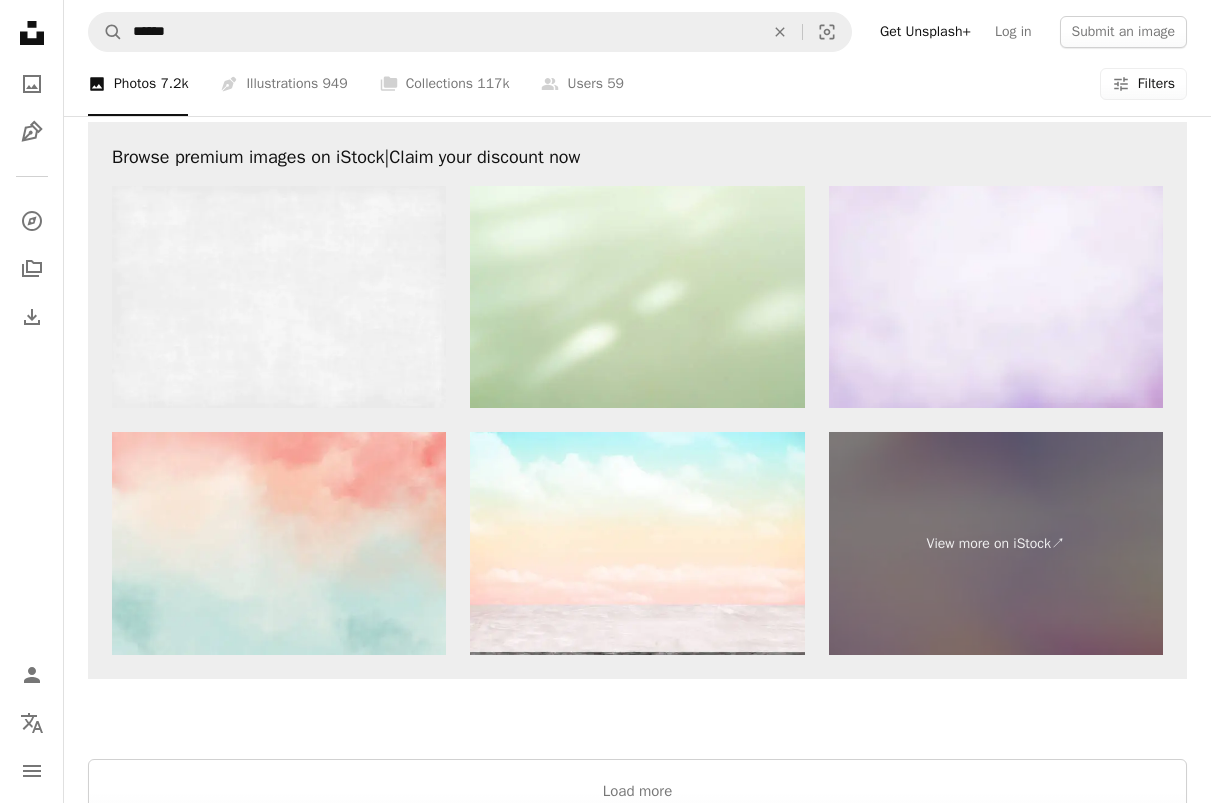 click on "Load more" at bounding box center (637, 791) 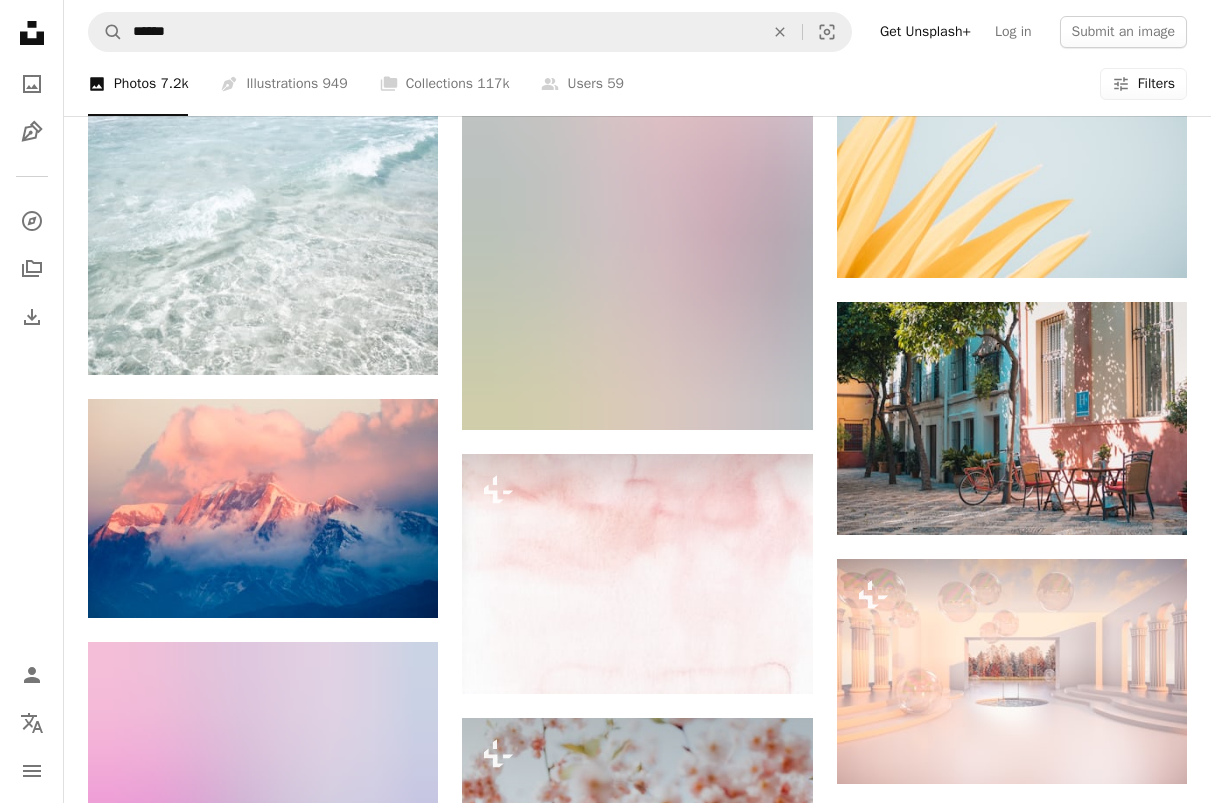 scroll, scrollTop: 8633, scrollLeft: 0, axis: vertical 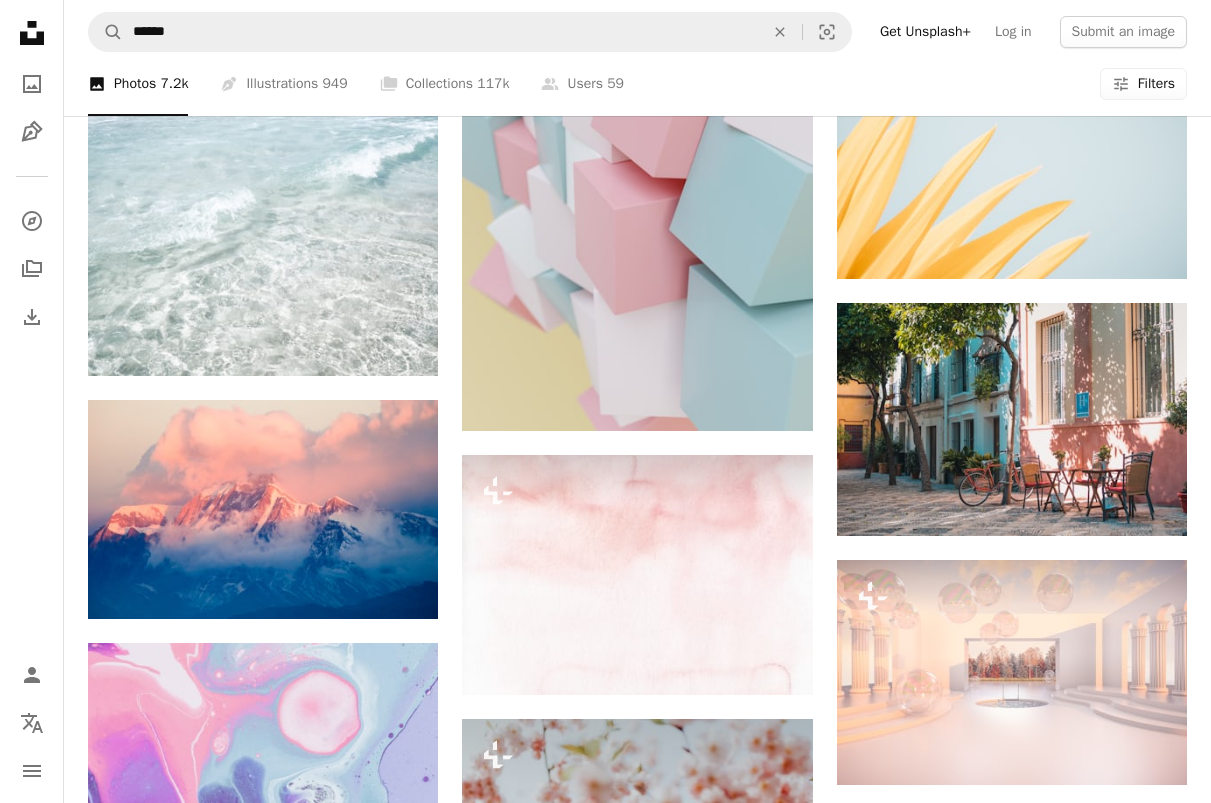 click at bounding box center (263, 509) 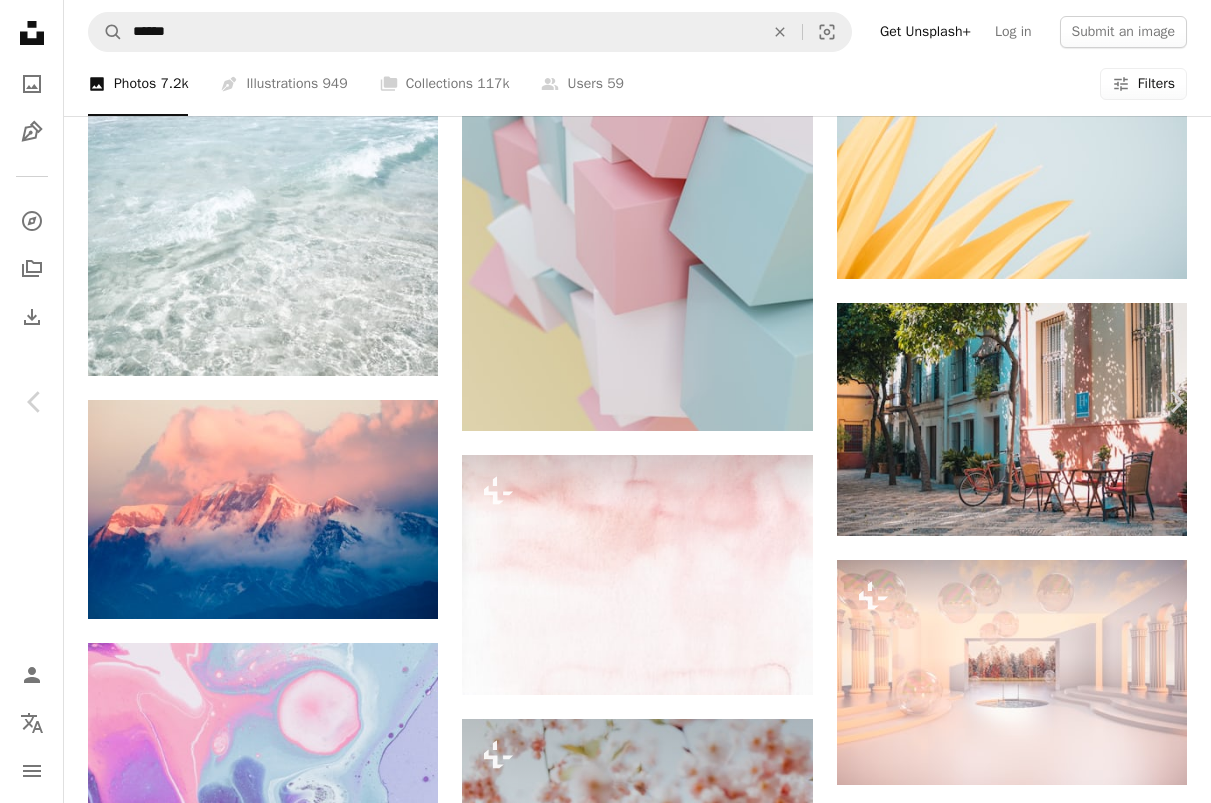 scroll, scrollTop: 5211, scrollLeft: 0, axis: vertical 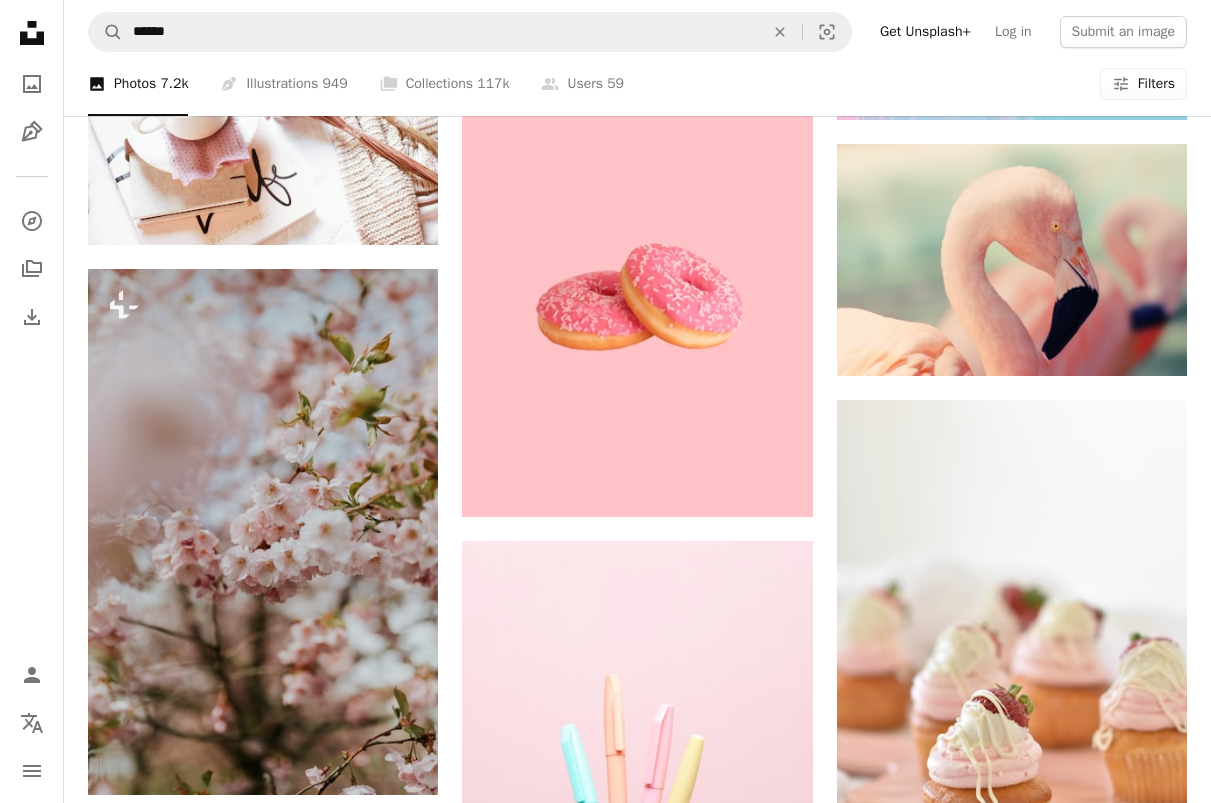 click at bounding box center [1012, 260] 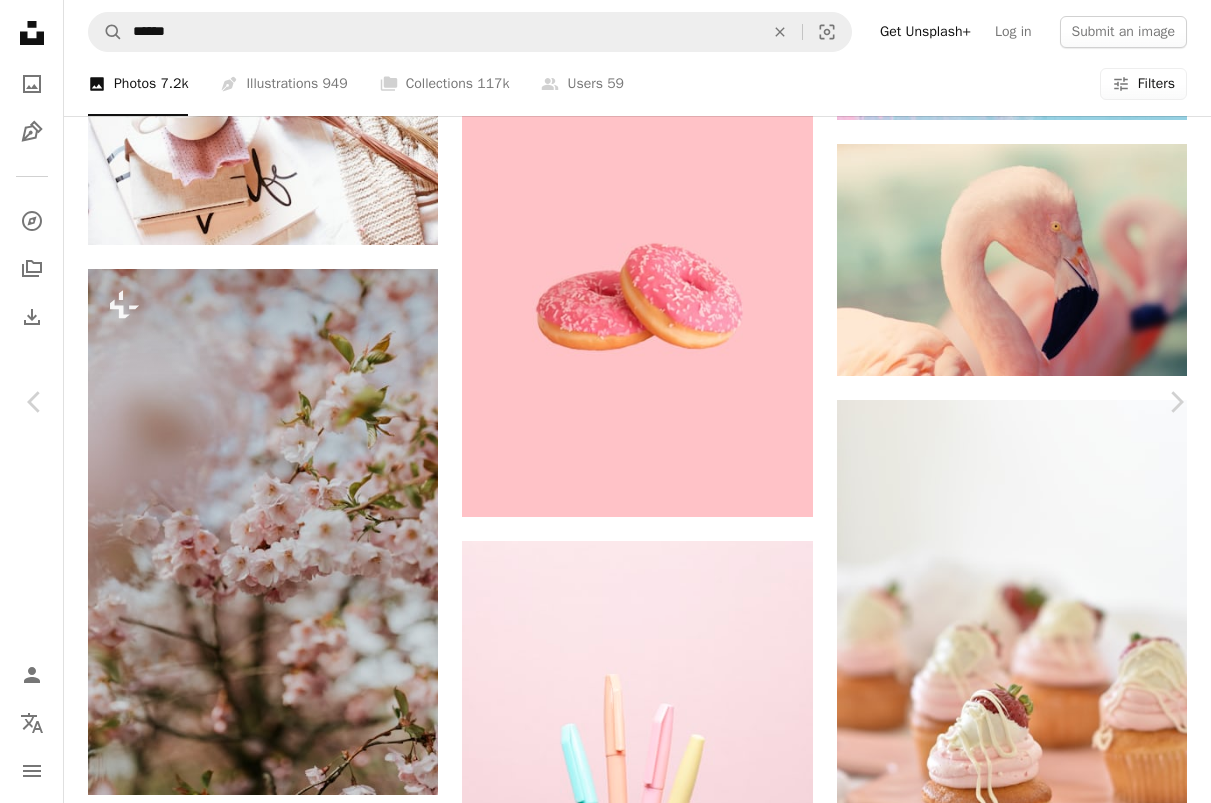scroll, scrollTop: 4498, scrollLeft: 0, axis: vertical 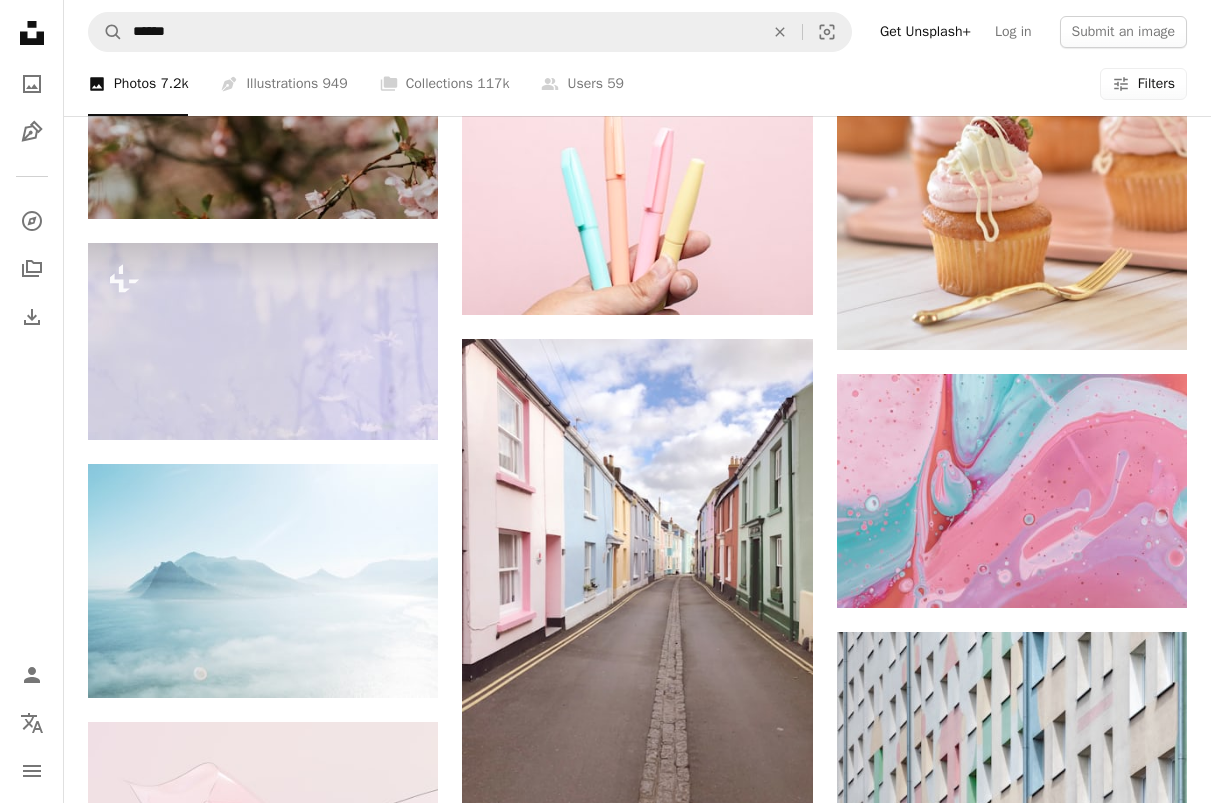 click at bounding box center (637, 572) 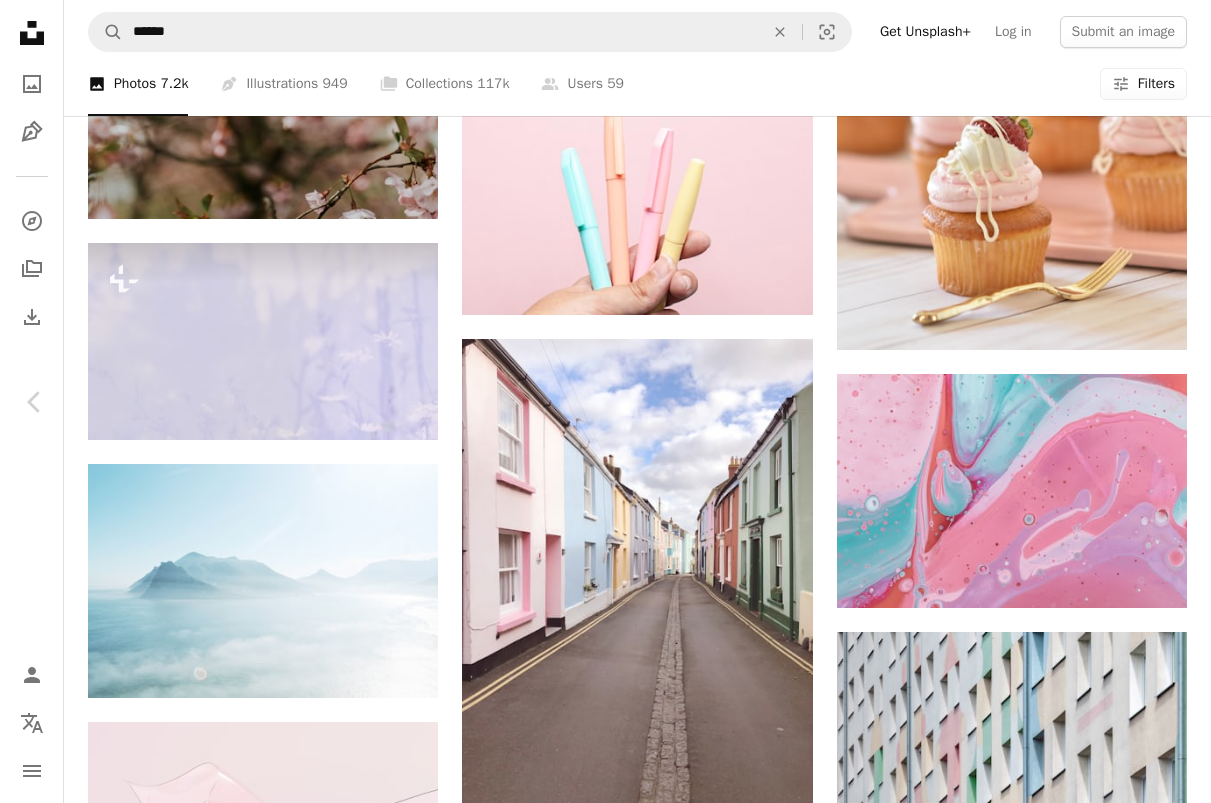 scroll, scrollTop: 2746, scrollLeft: 0, axis: vertical 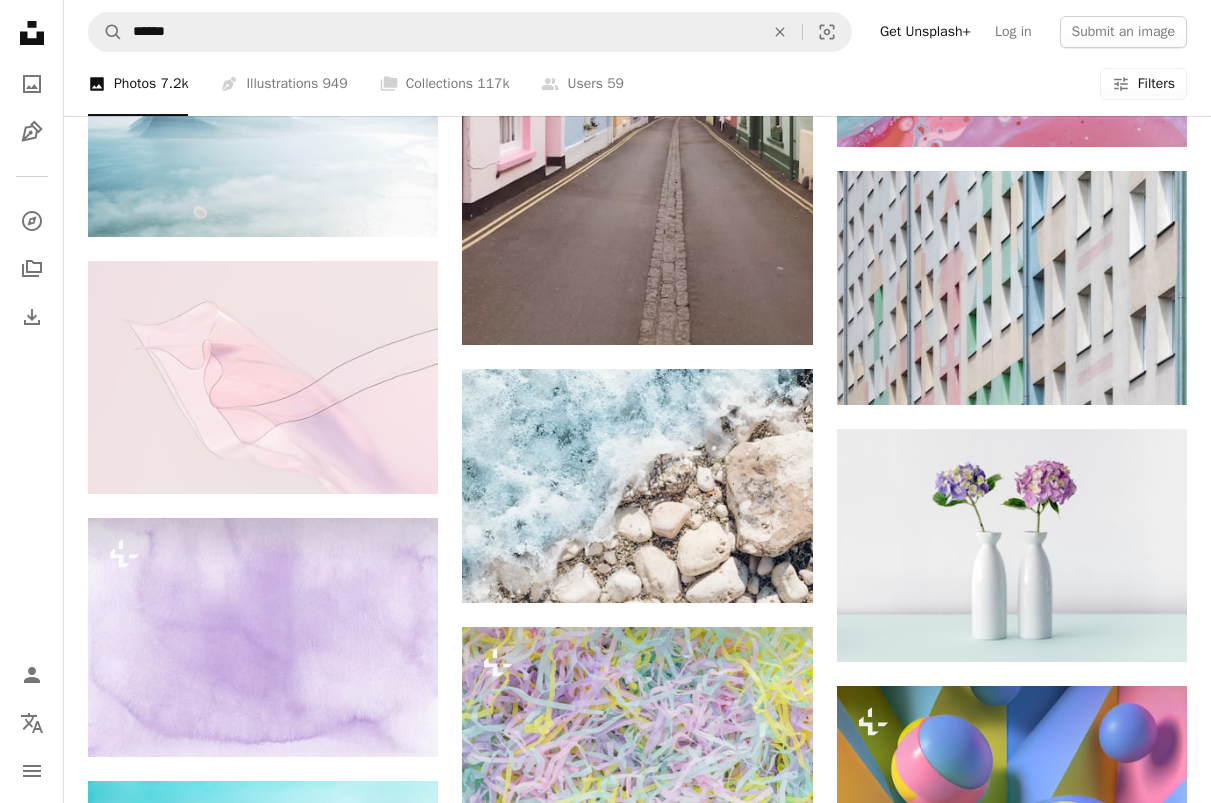 click at bounding box center [637, 486] 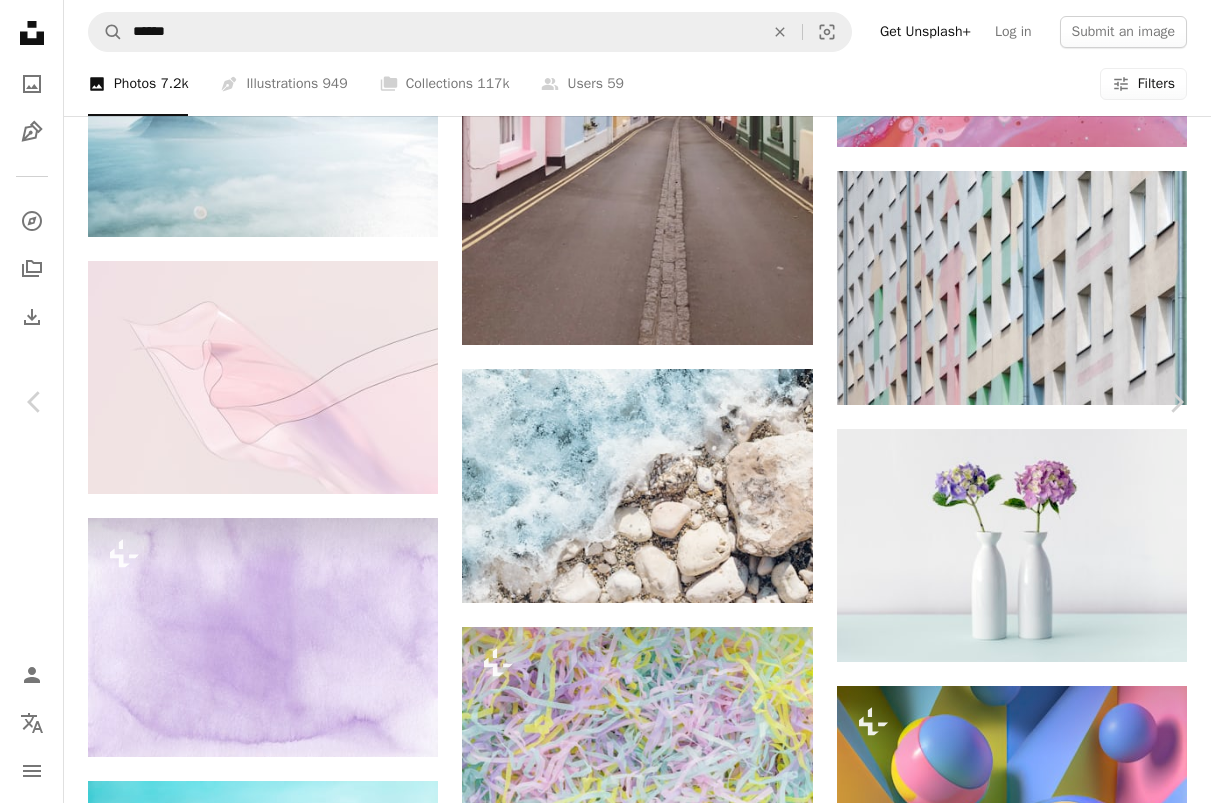 scroll, scrollTop: 4538, scrollLeft: 0, axis: vertical 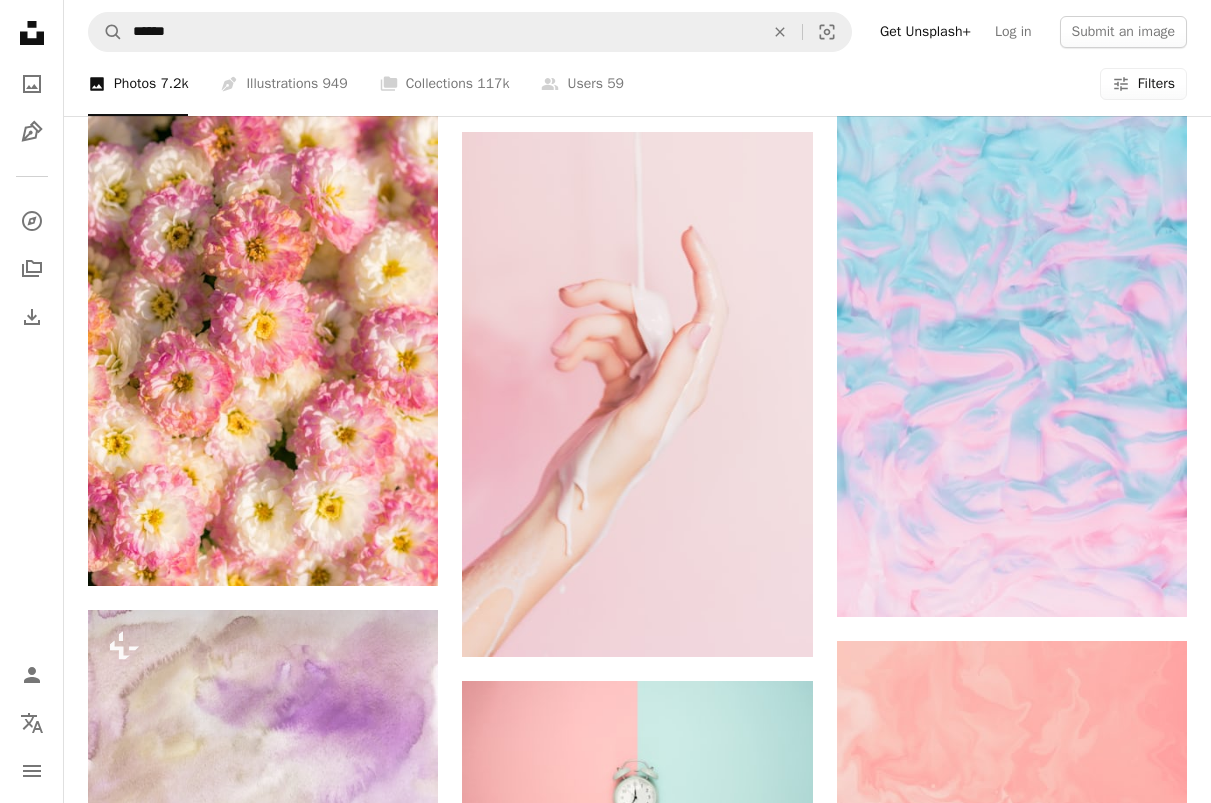 click at bounding box center (1012, 354) 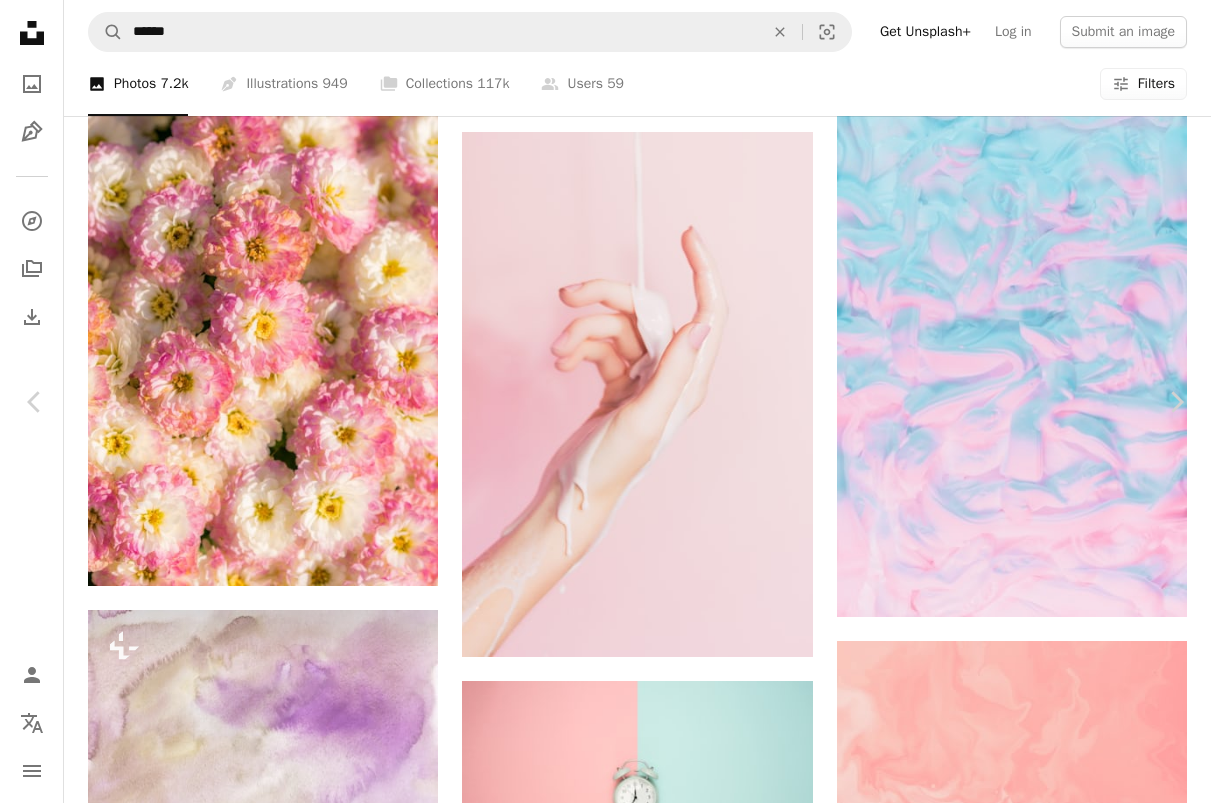 scroll, scrollTop: 1078, scrollLeft: 0, axis: vertical 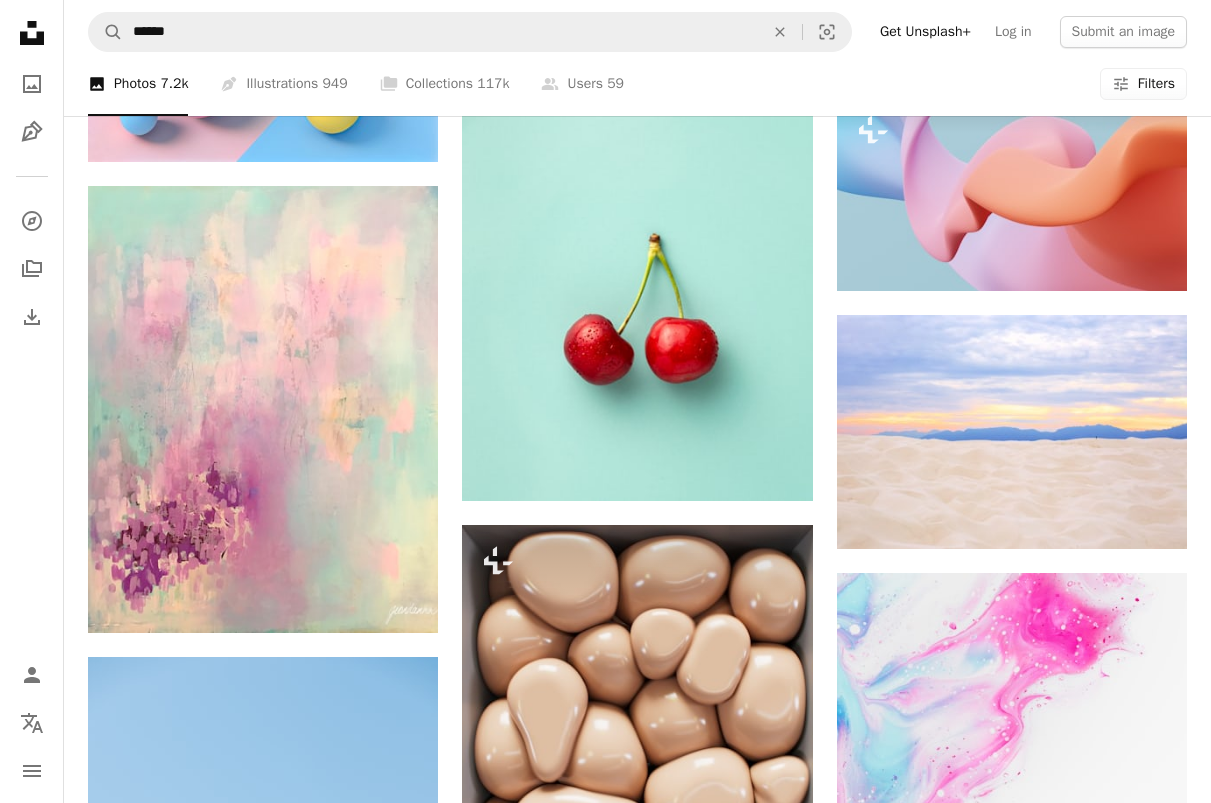 click at bounding box center (637, 282) 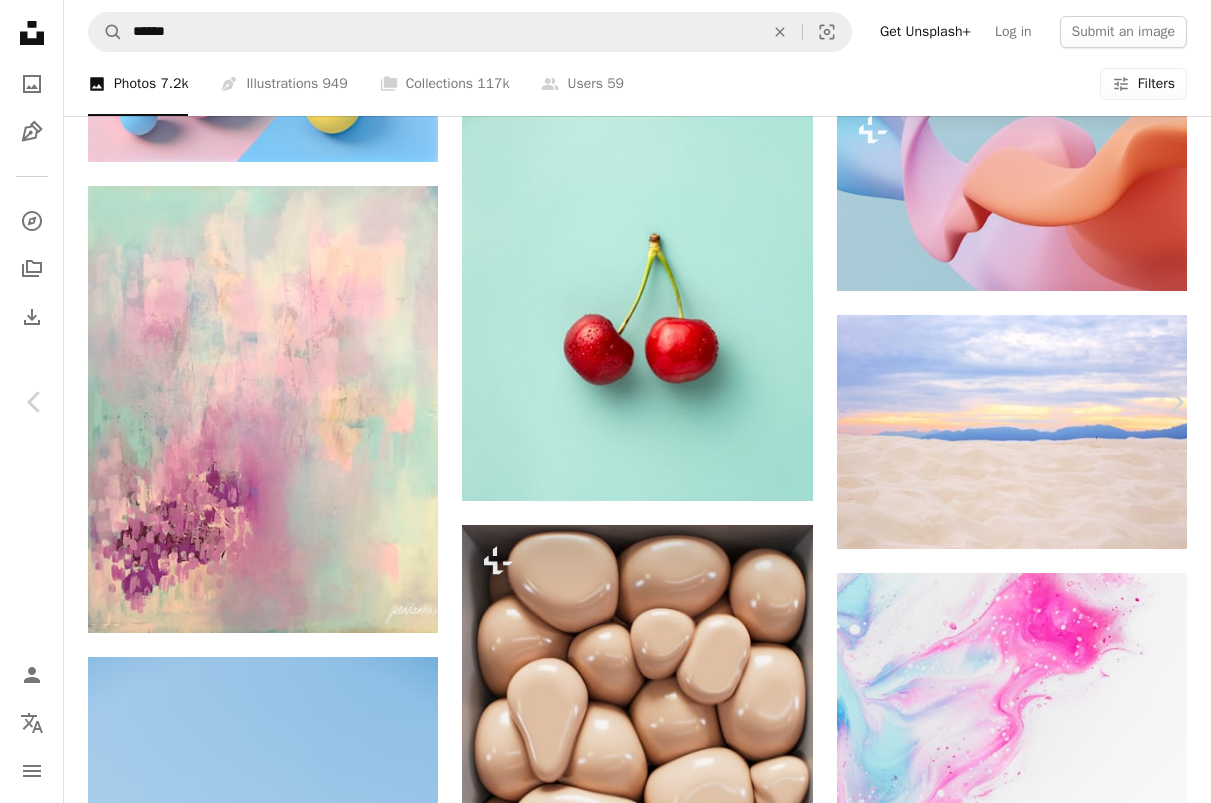 scroll, scrollTop: 1497, scrollLeft: 0, axis: vertical 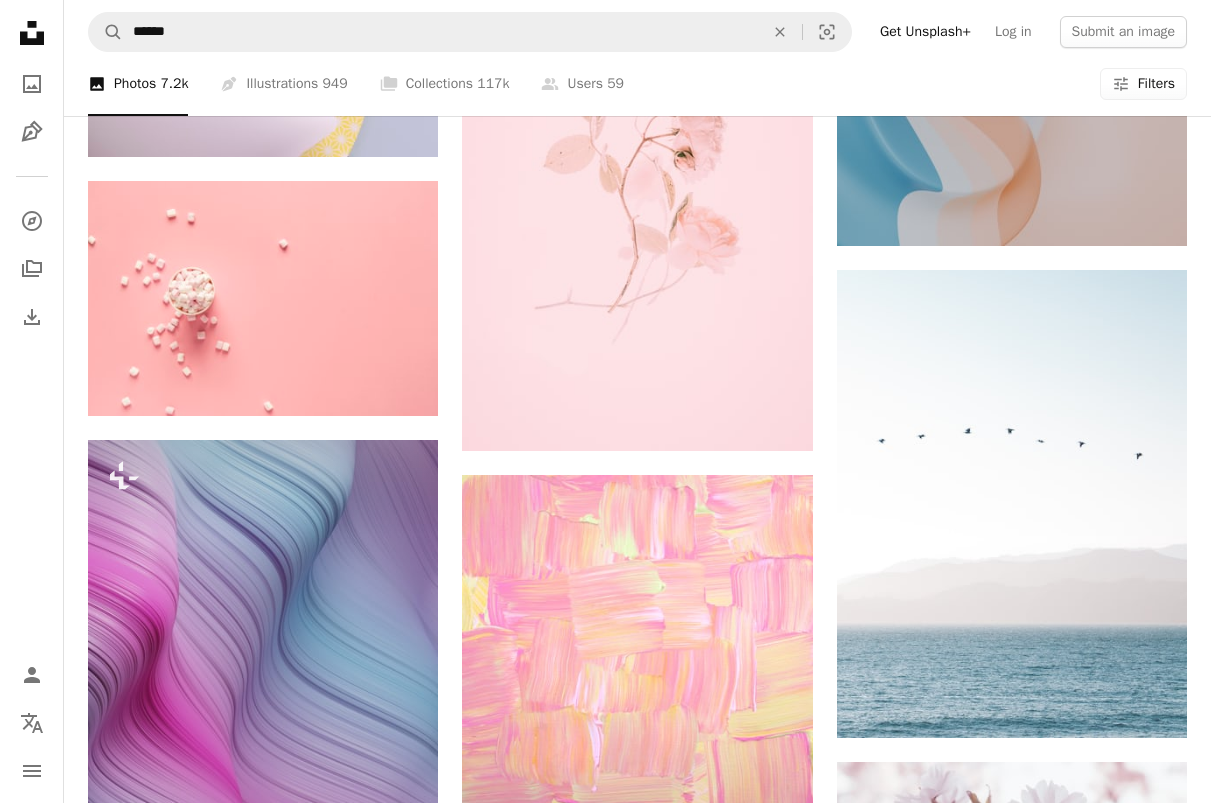 click at bounding box center (637, 206) 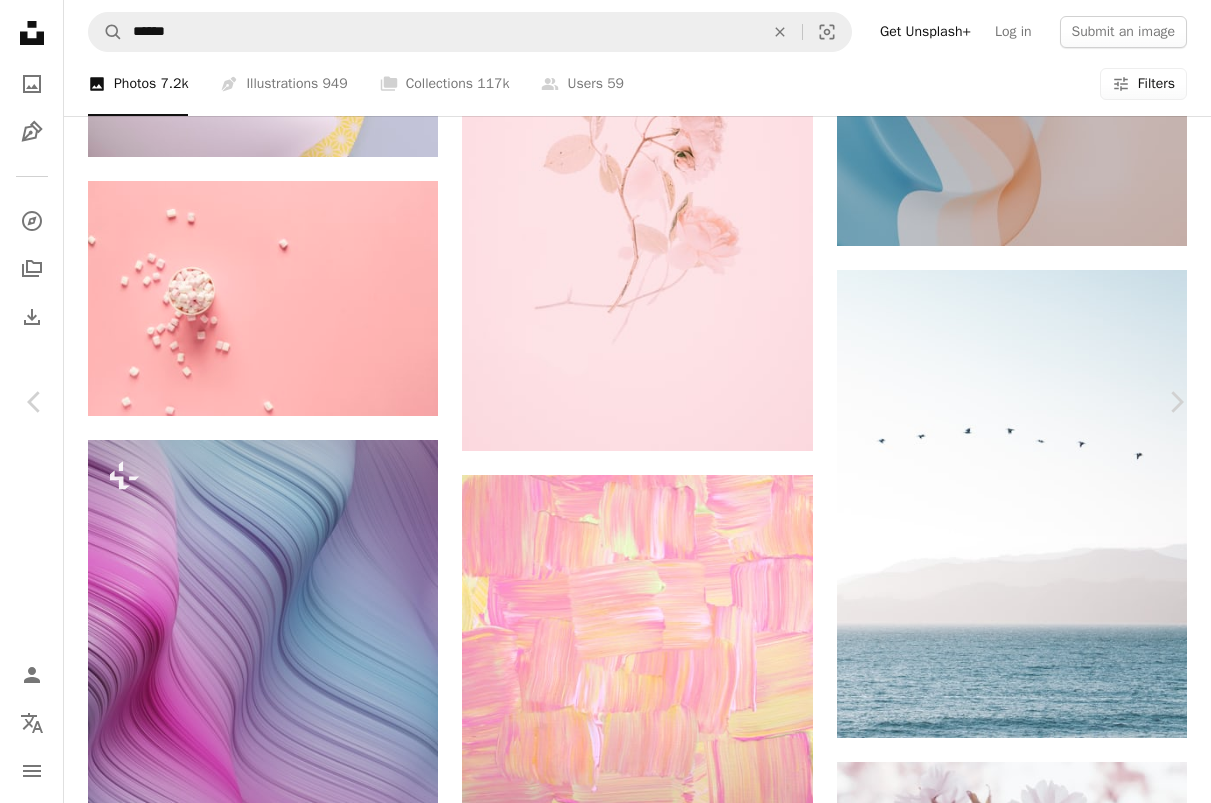scroll, scrollTop: 5955, scrollLeft: 0, axis: vertical 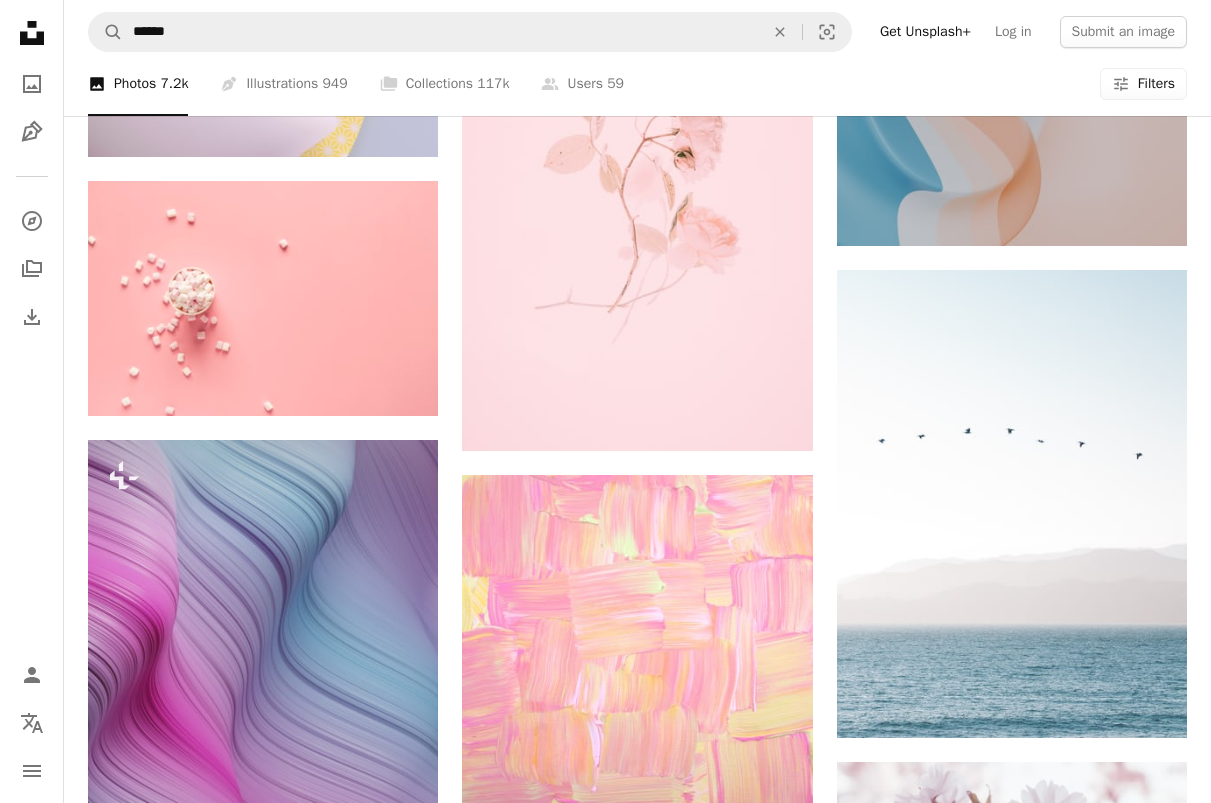 click at bounding box center (637, 206) 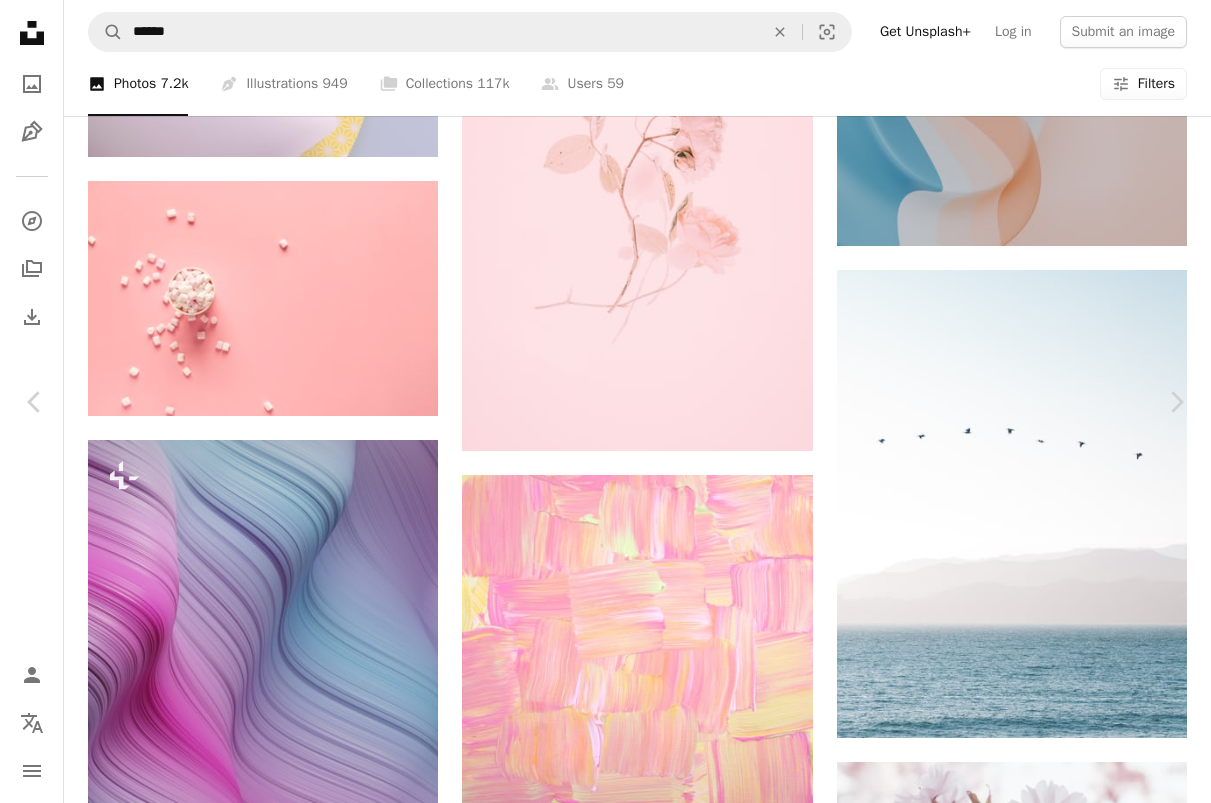 scroll, scrollTop: 17648, scrollLeft: 0, axis: vertical 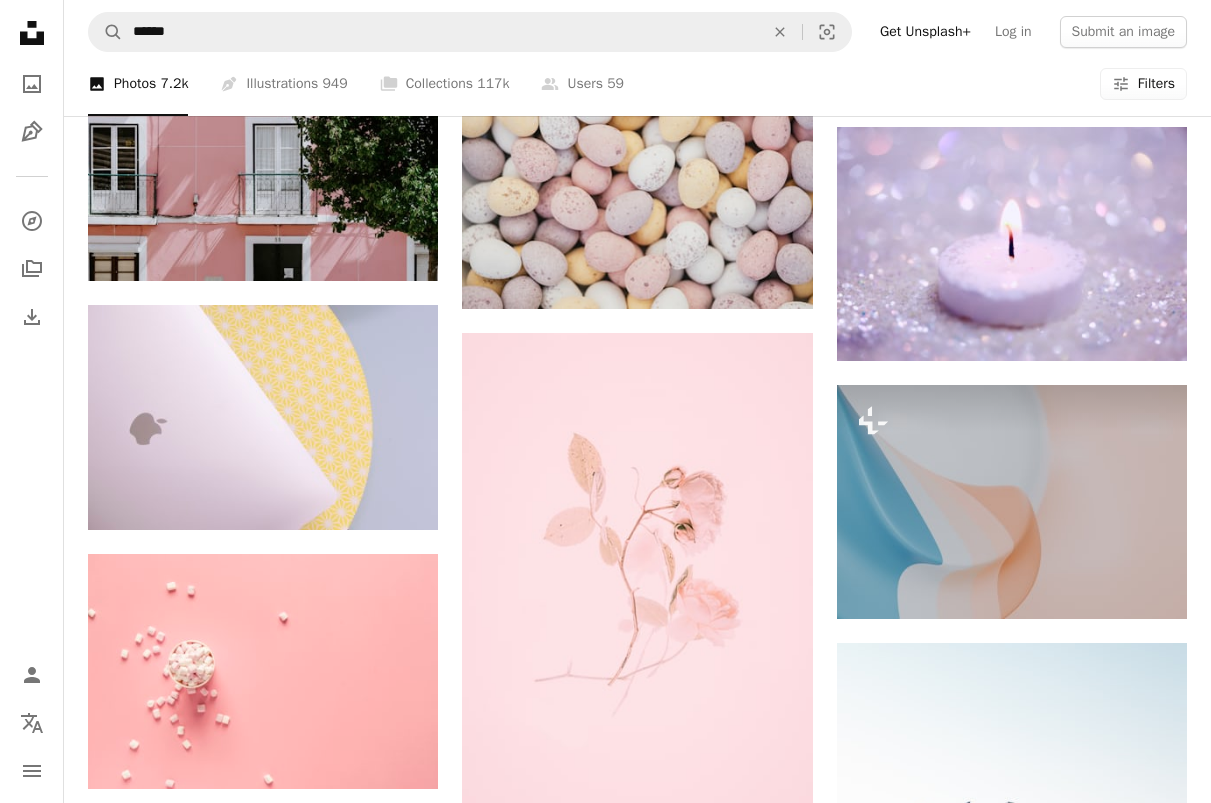 click on "949" at bounding box center (334, 84) 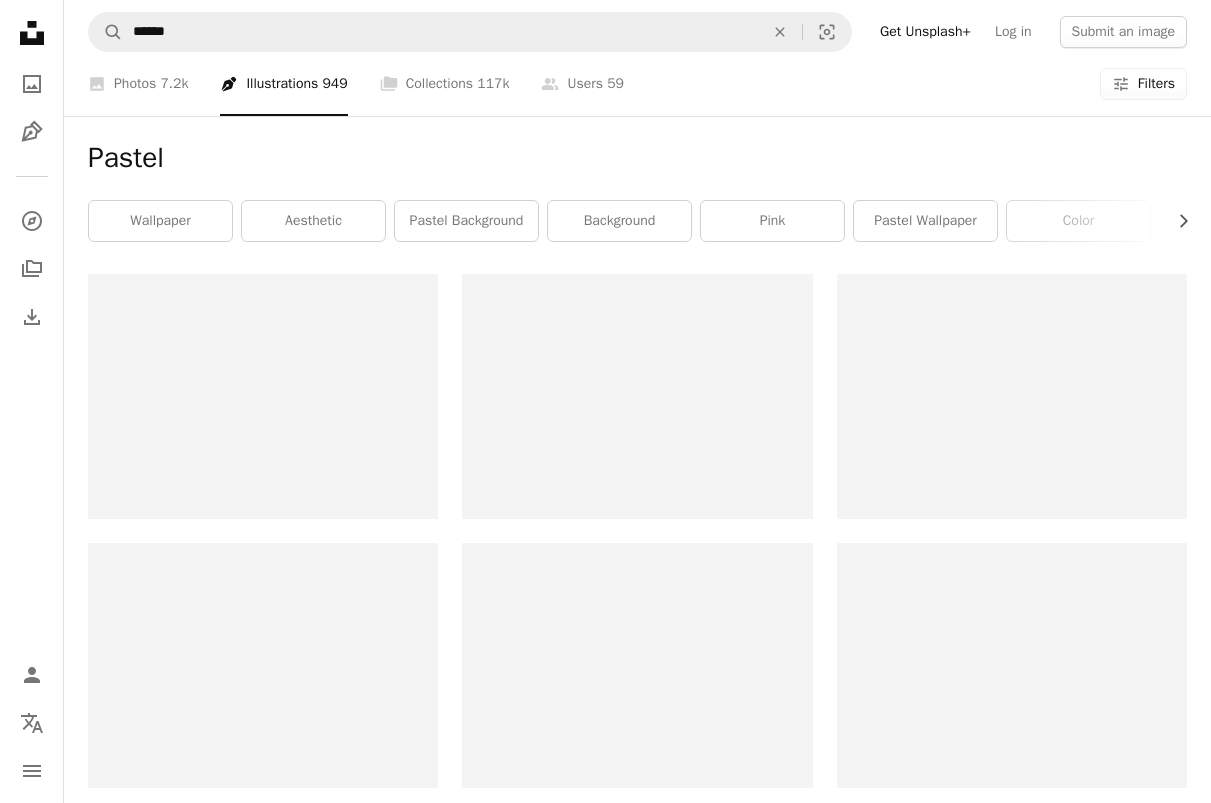 click on "A stack of folders Collections   117k" at bounding box center [445, 84] 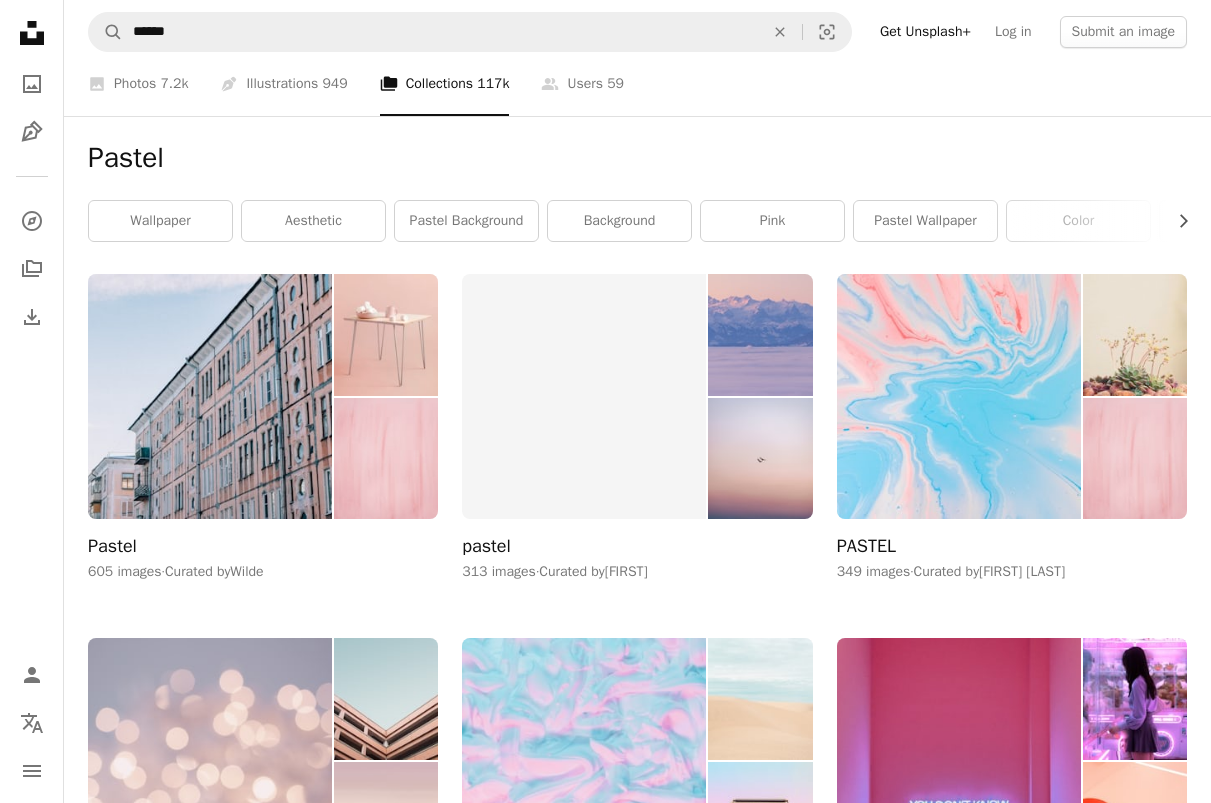 click on "An X shape" at bounding box center (780, 32) 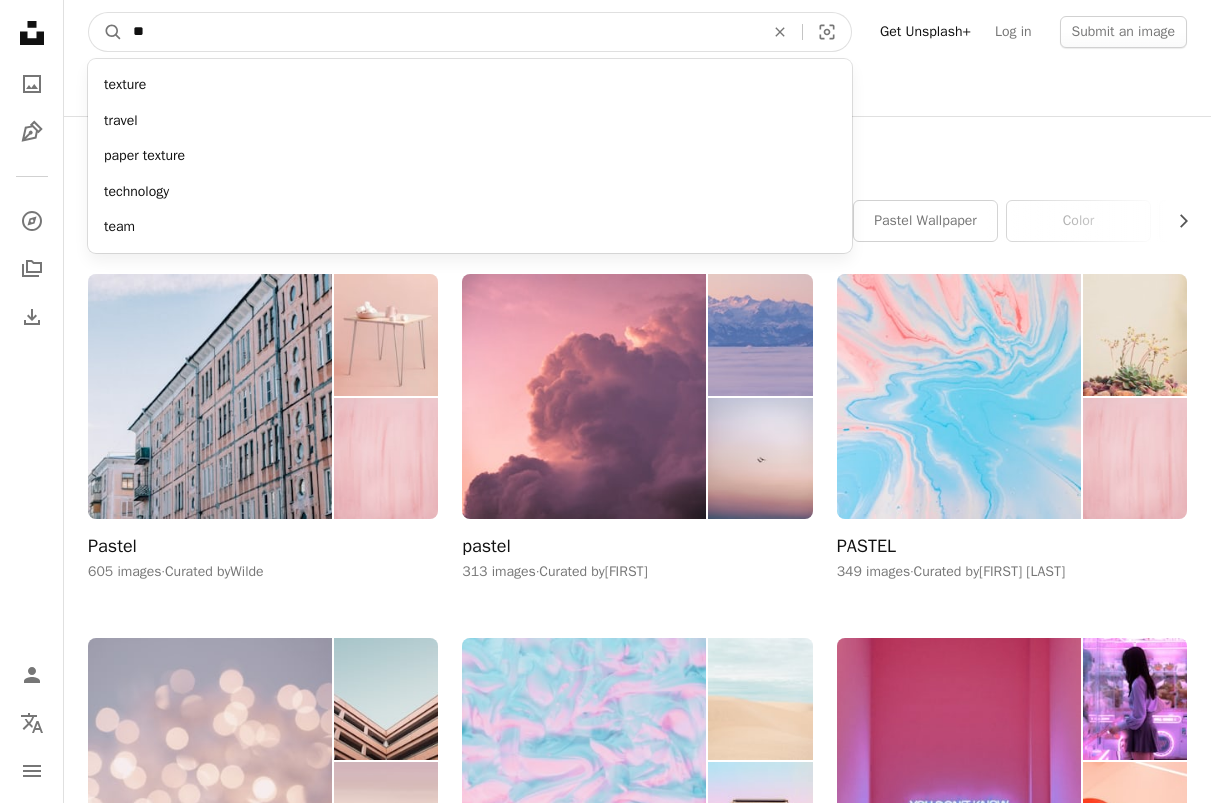type on "***" 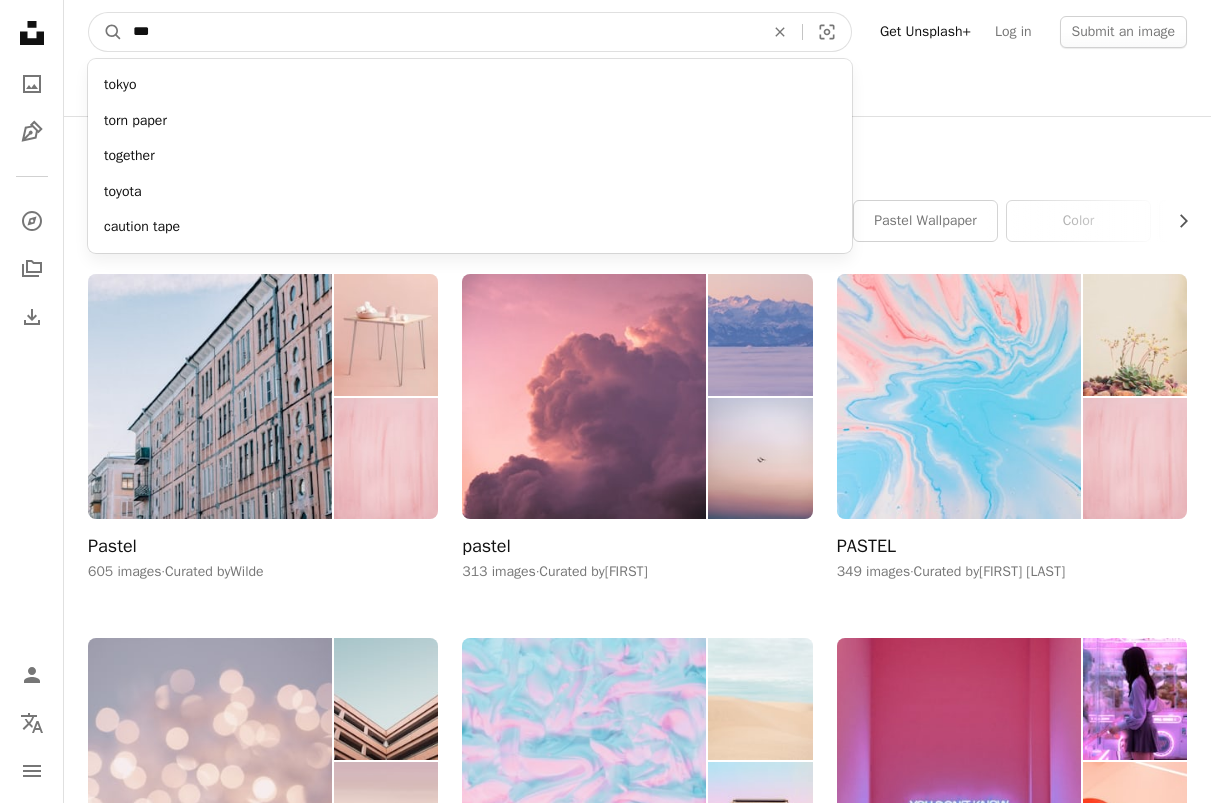 click on "A magnifying glass" at bounding box center [106, 32] 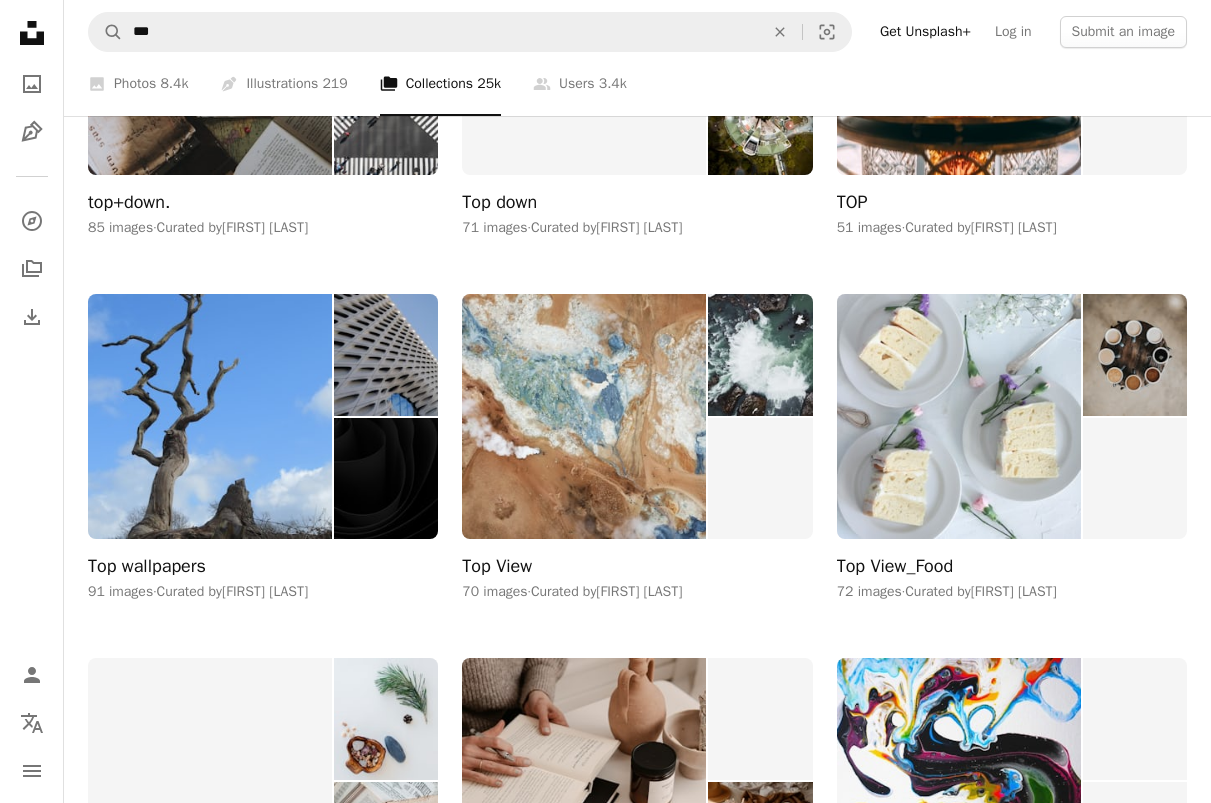 scroll, scrollTop: 2166, scrollLeft: 0, axis: vertical 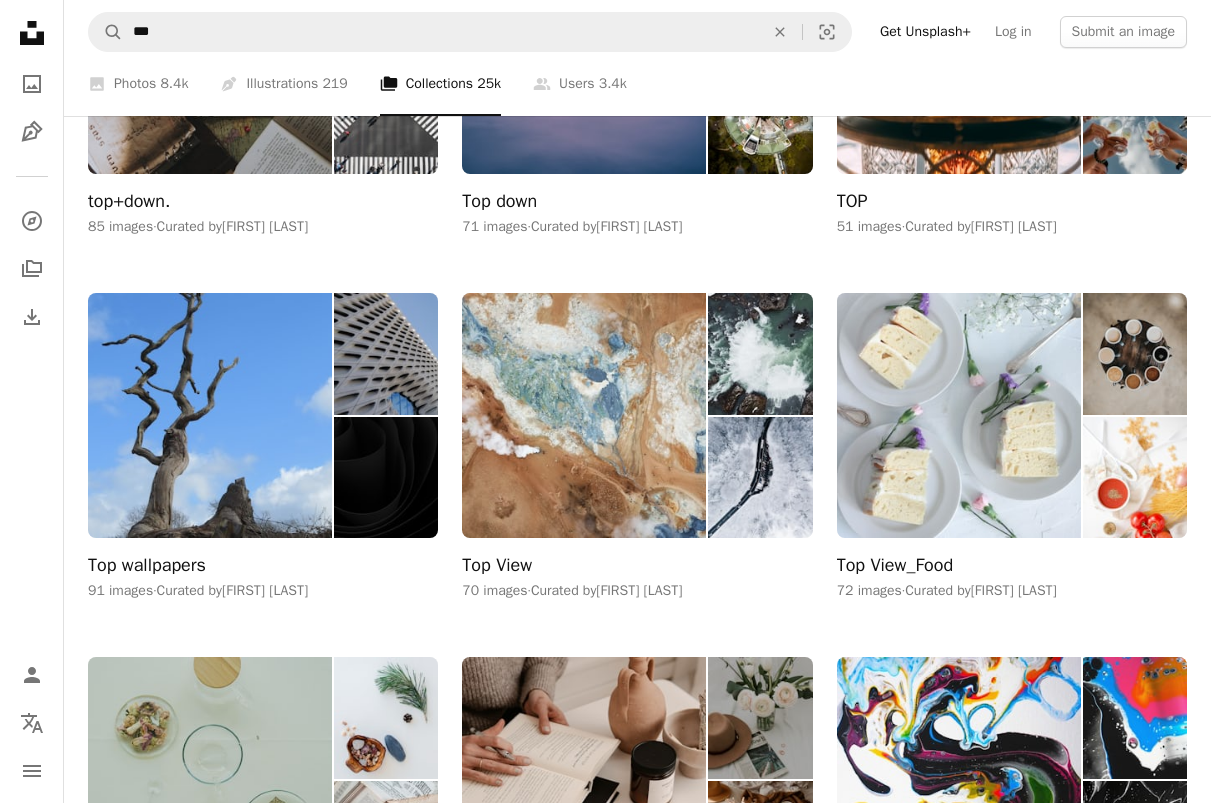click at bounding box center [584, 415] 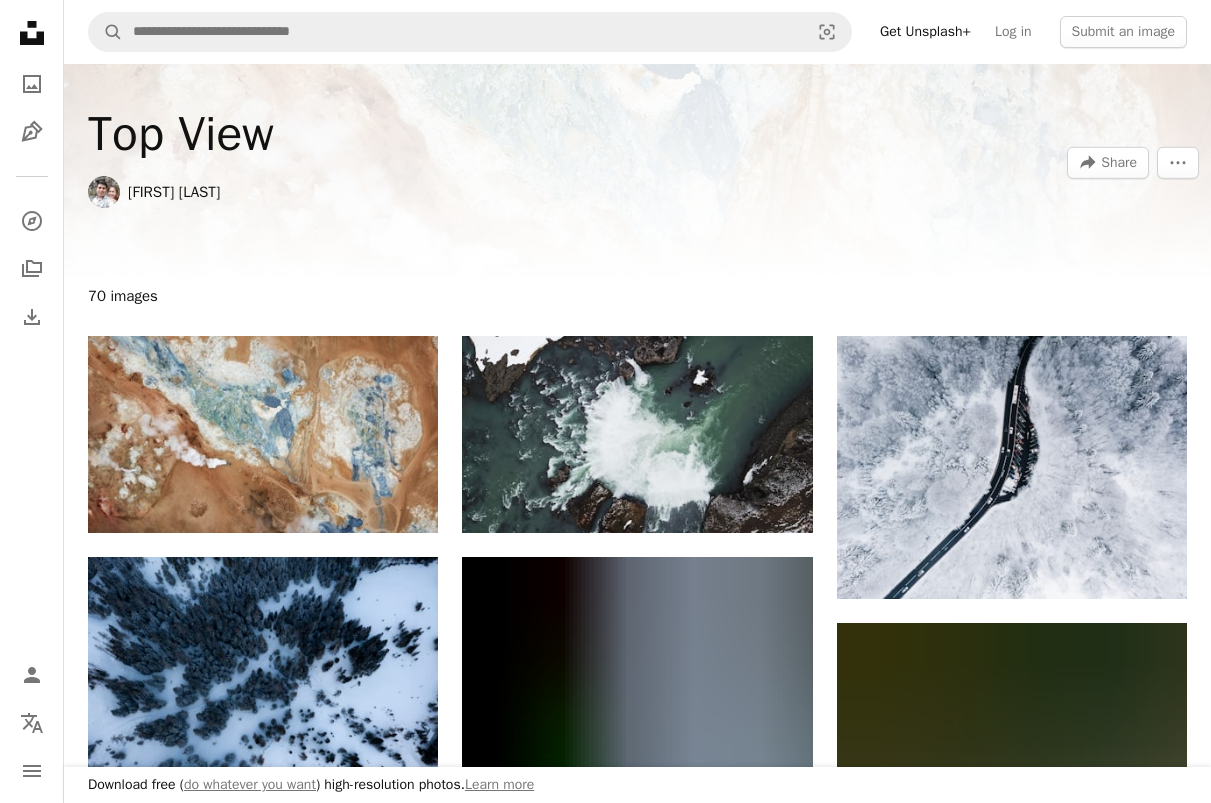 scroll, scrollTop: 0, scrollLeft: 0, axis: both 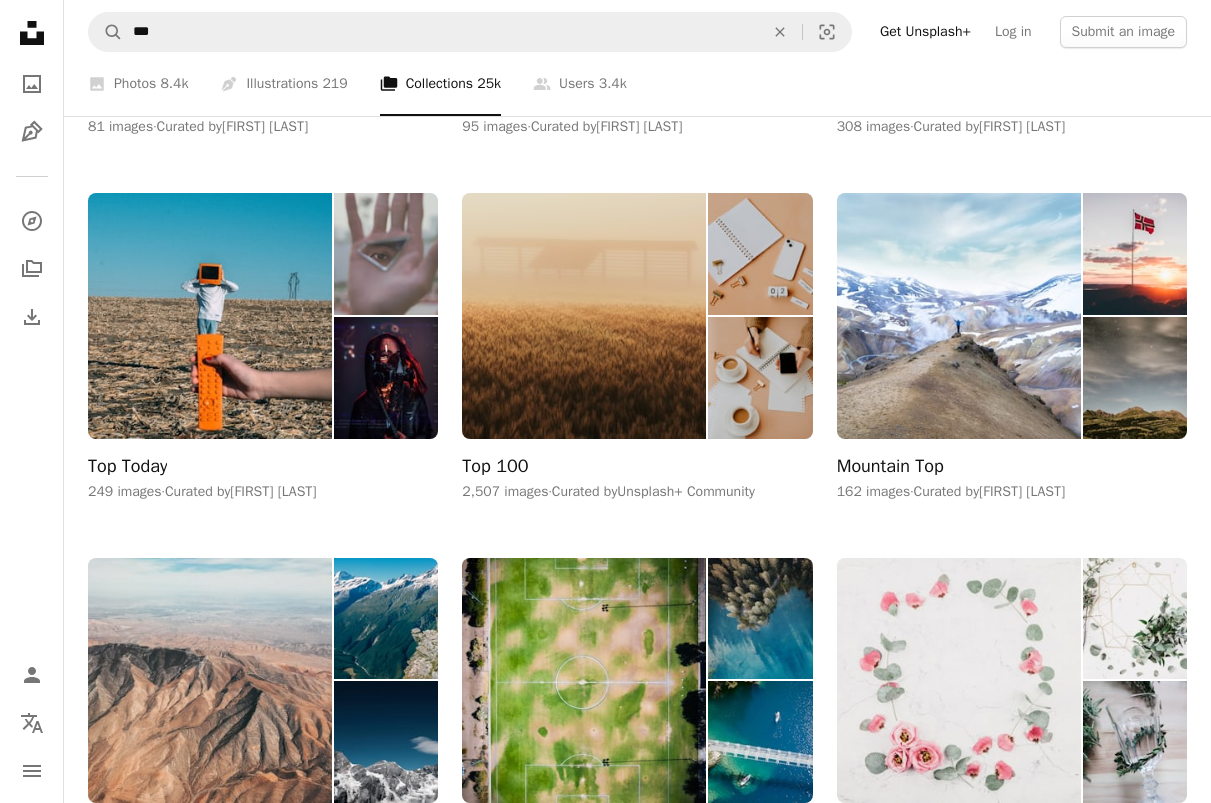 click on "A photo Photos   8.4k" at bounding box center (138, 84) 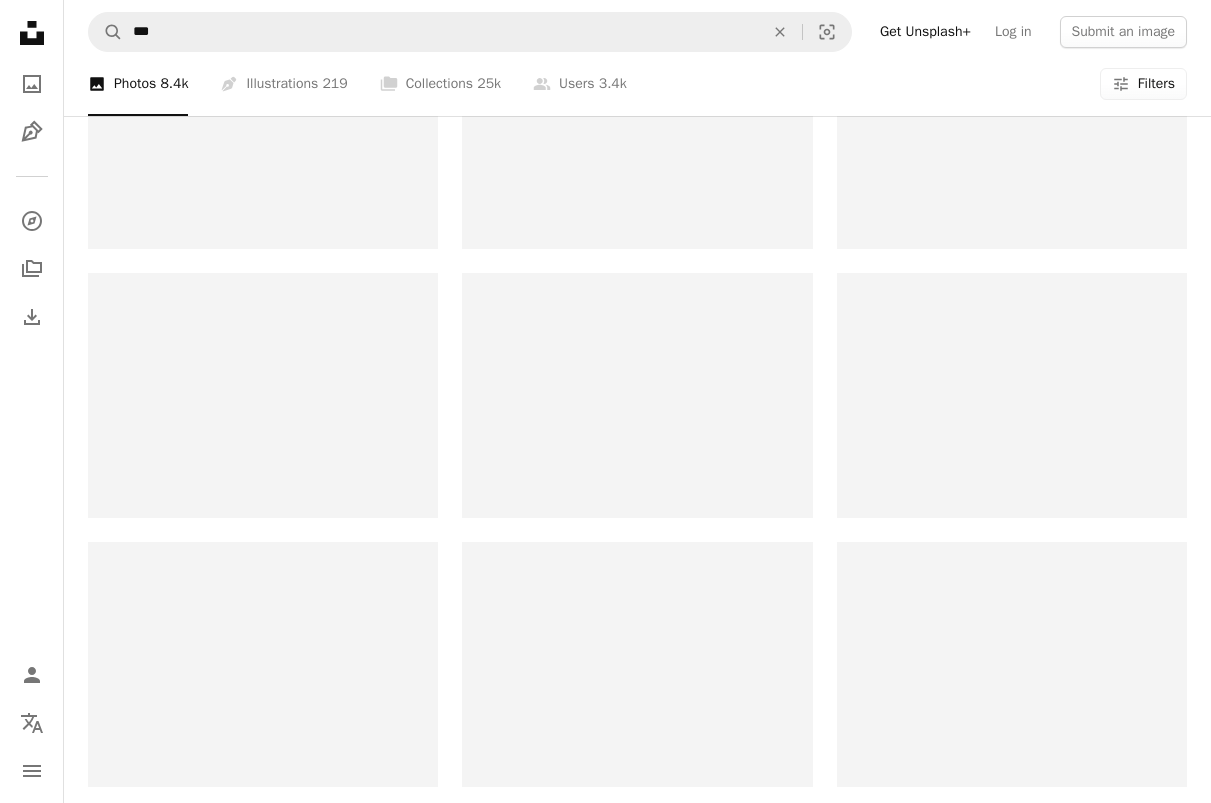 scroll, scrollTop: 0, scrollLeft: 0, axis: both 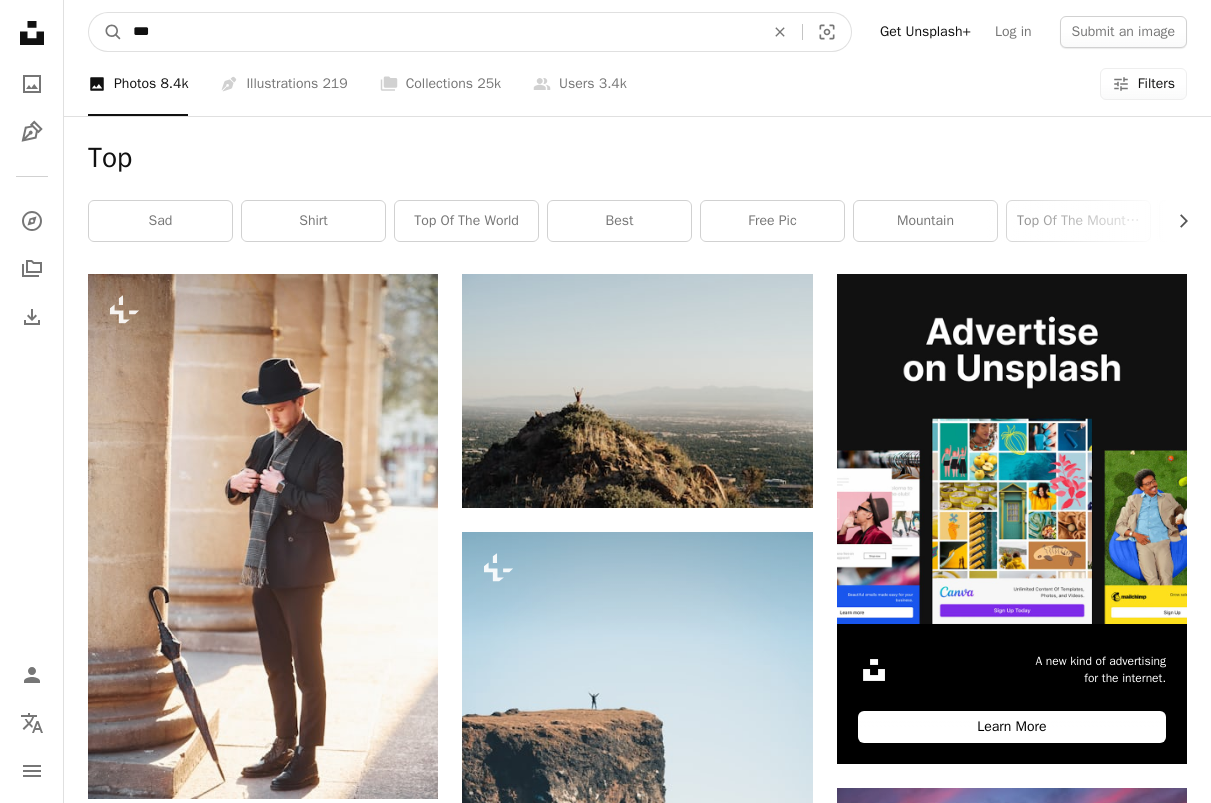 click on "***" at bounding box center (440, 32) 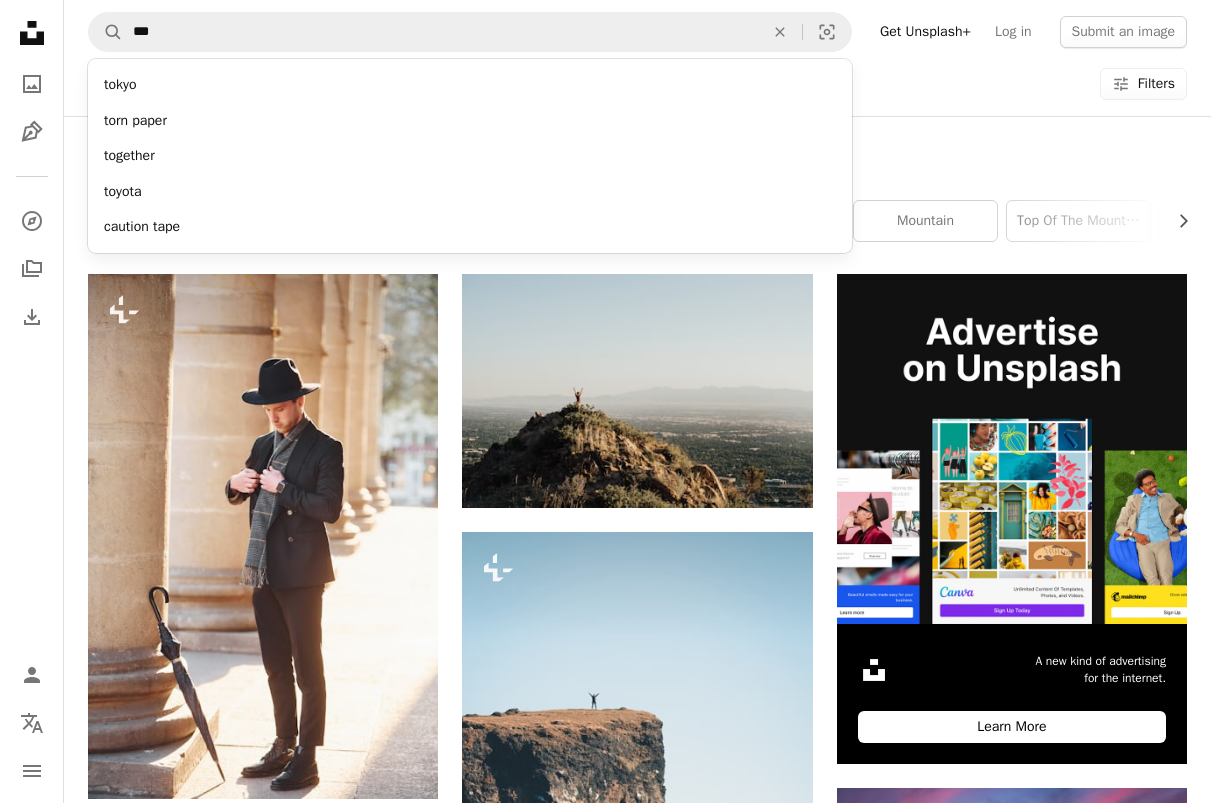 click 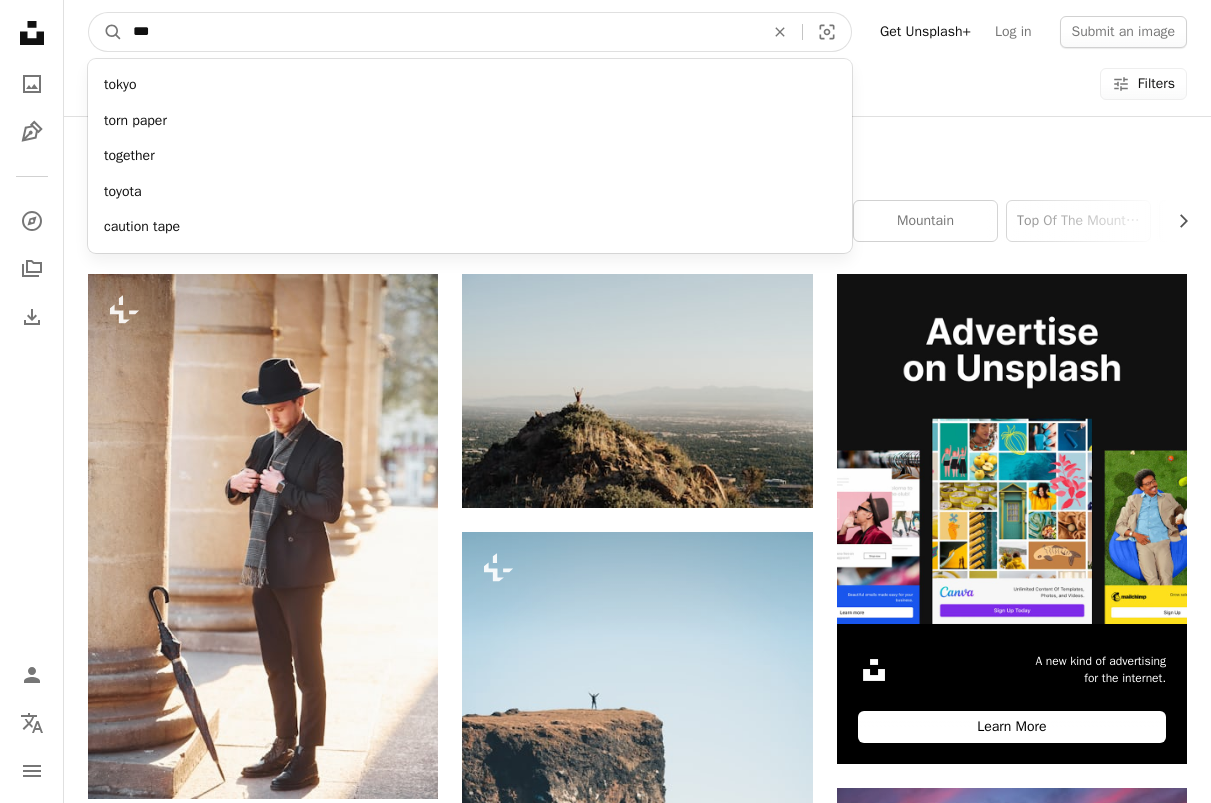 type 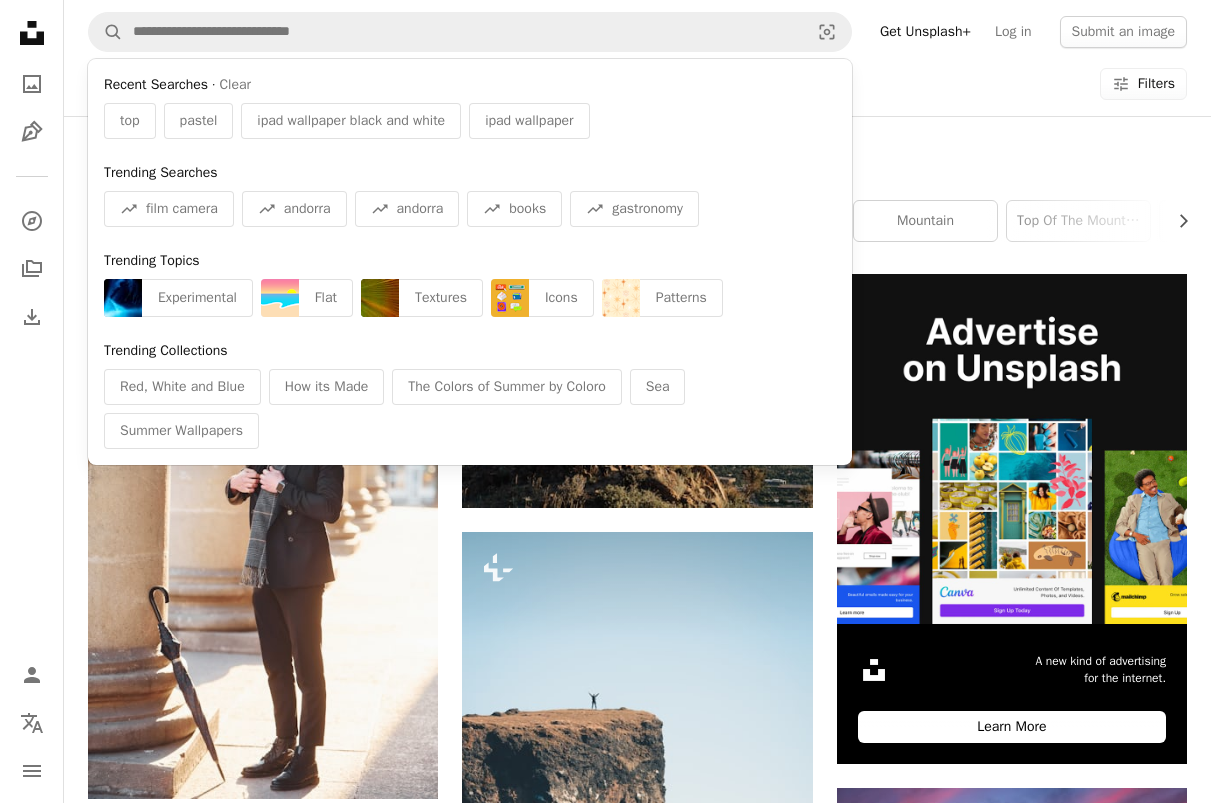 click on "A photo" 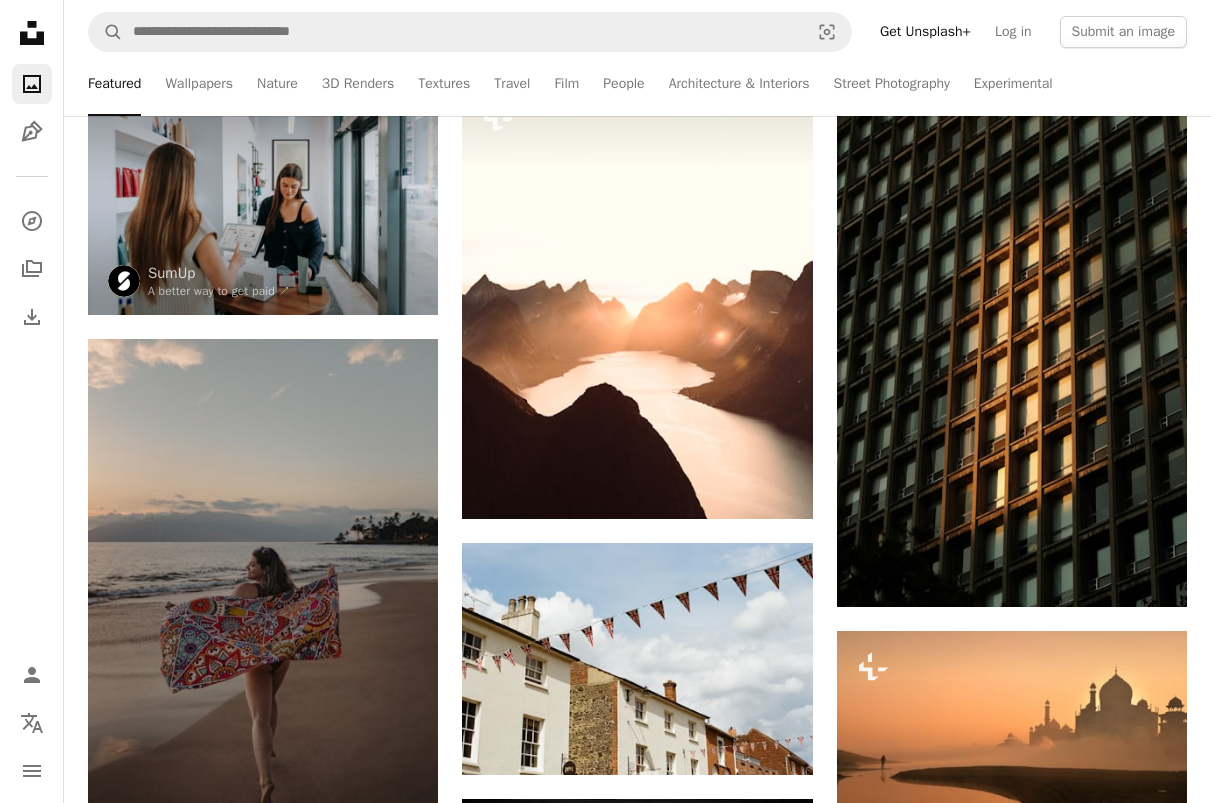 scroll, scrollTop: 454, scrollLeft: 0, axis: vertical 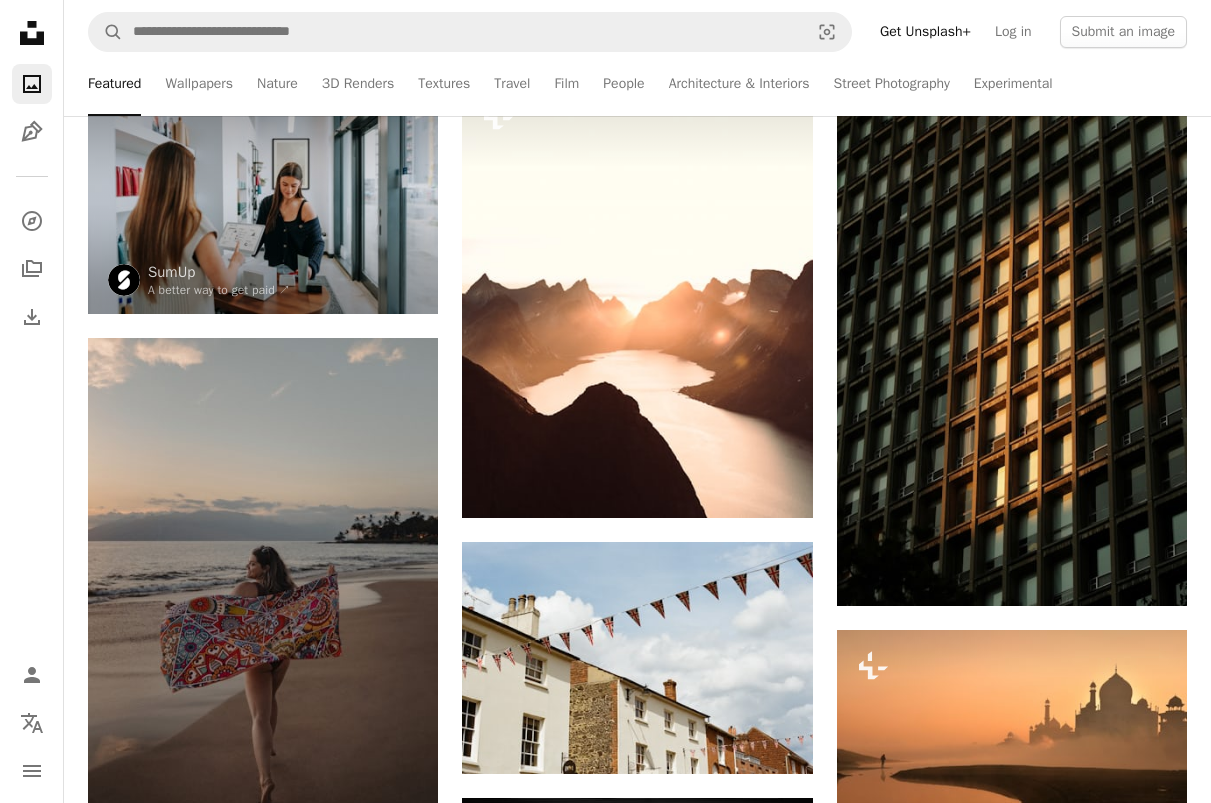 click on "Pen Tool" 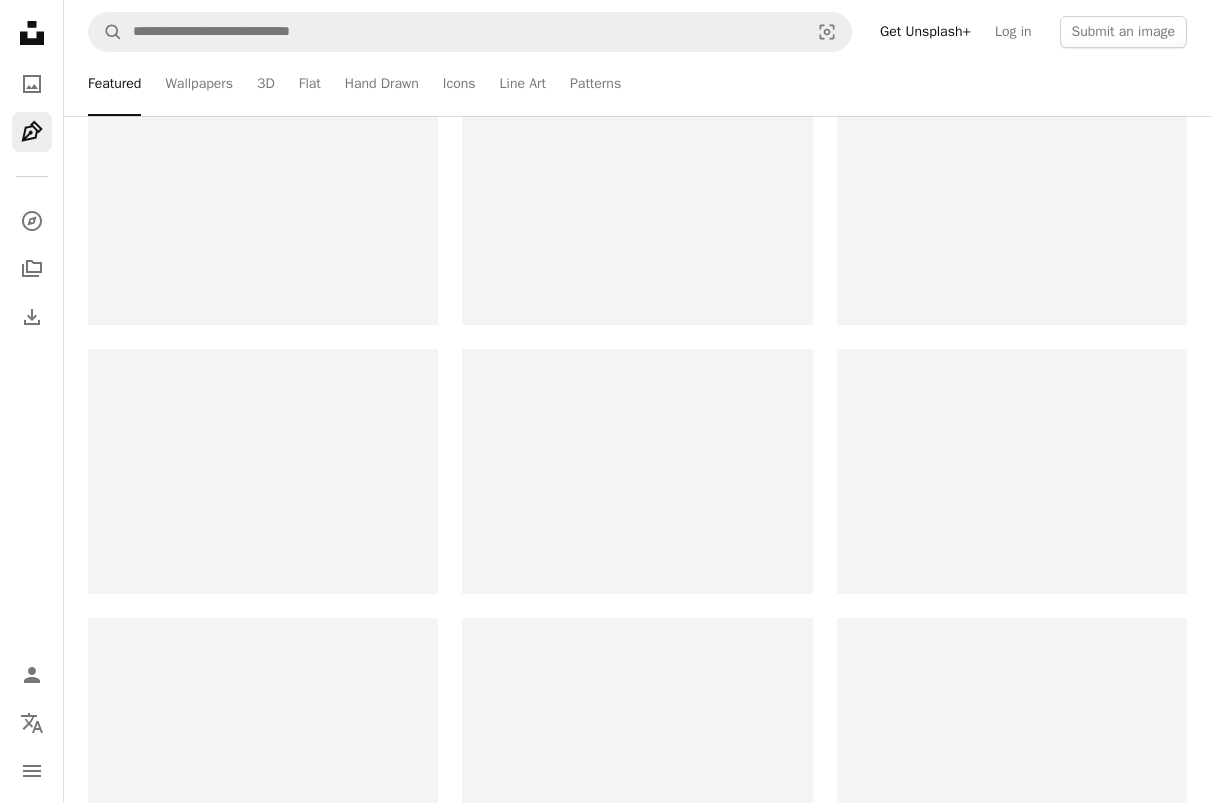 scroll, scrollTop: 0, scrollLeft: 0, axis: both 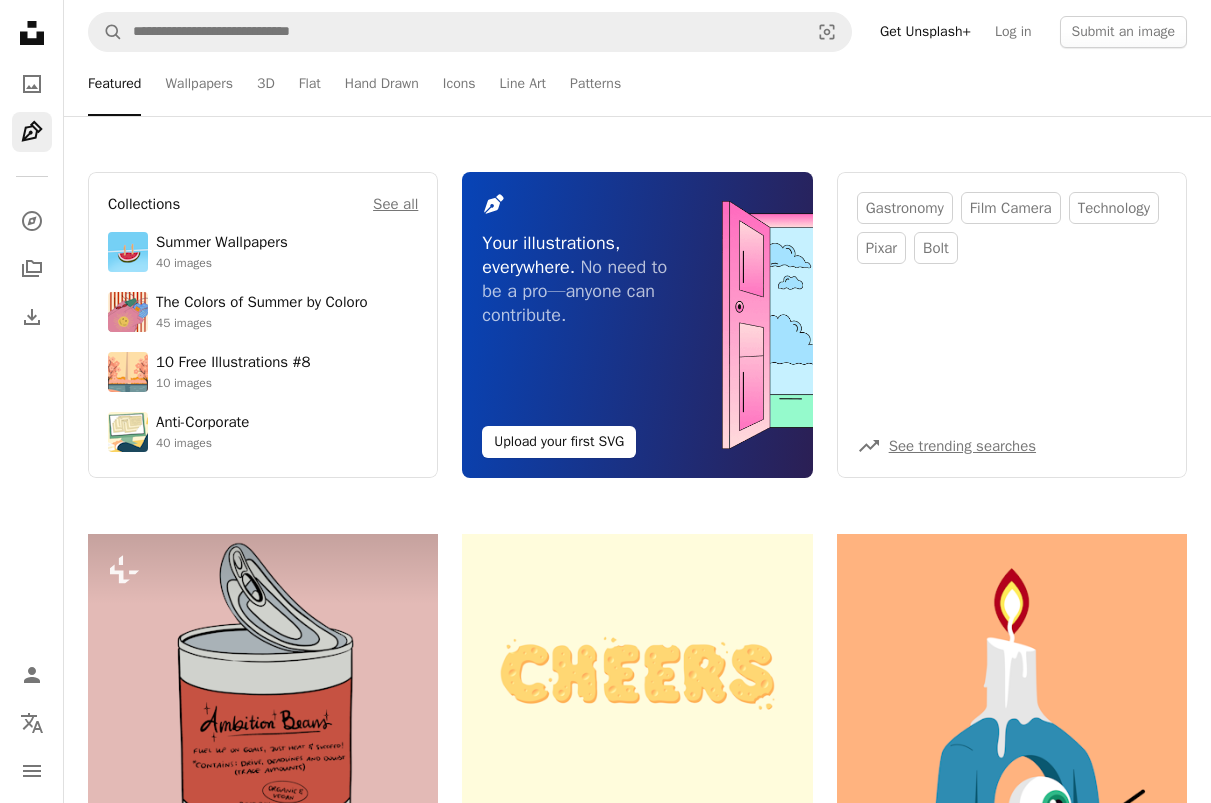 click on "Unsplash logo Unsplash Home" at bounding box center [32, 33] 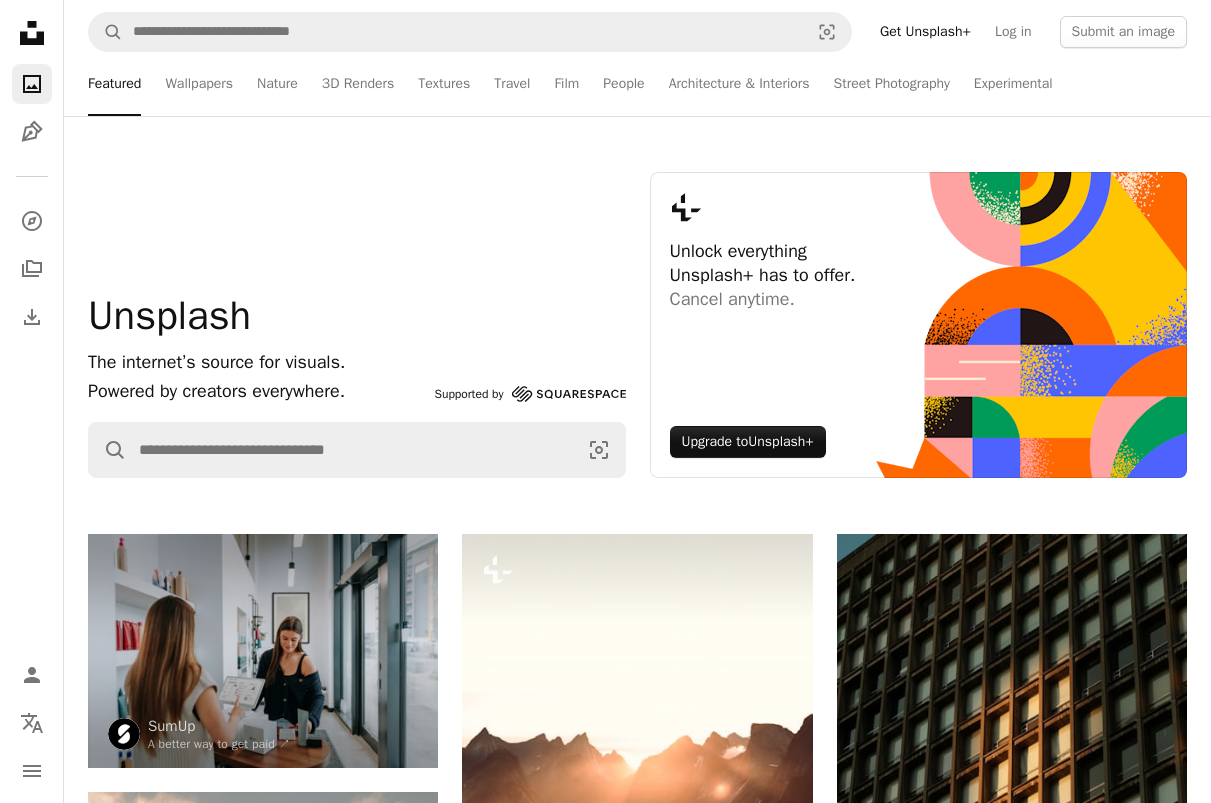 click on "Unsplash logo Unsplash Home" 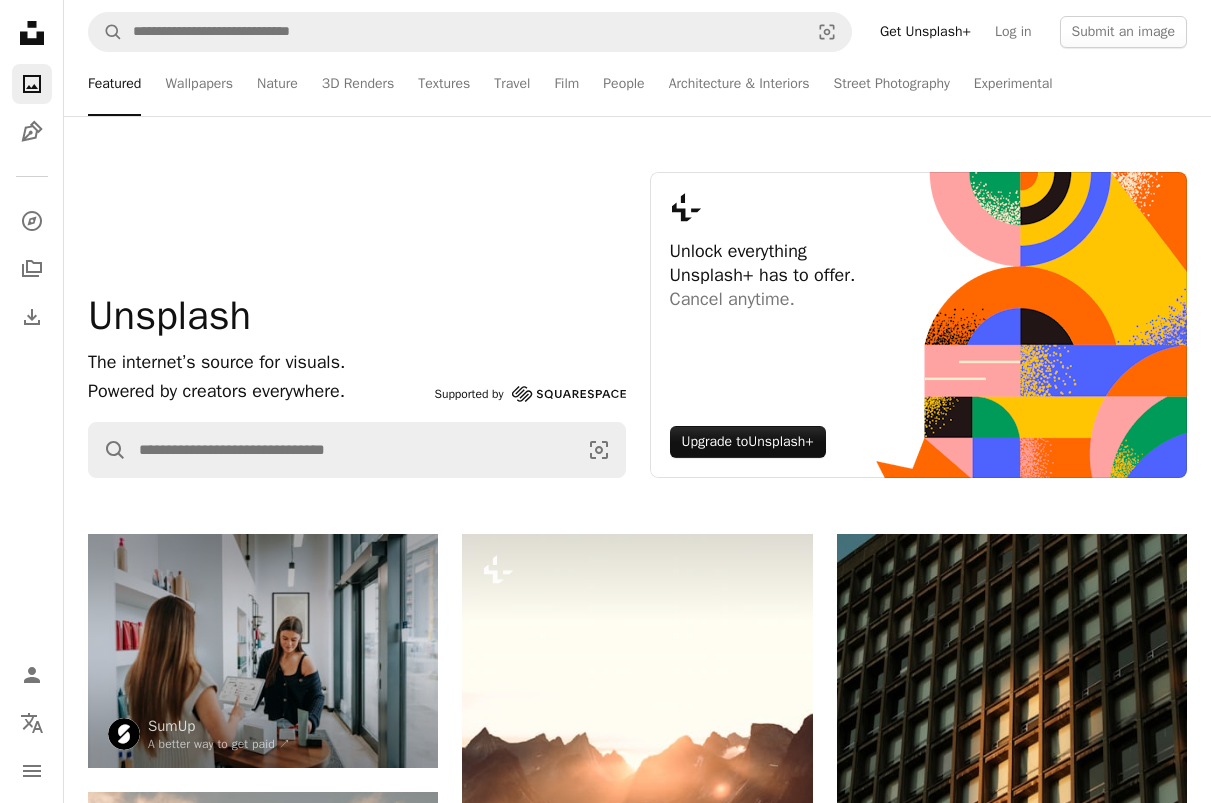 click on "Unsplash logo Unsplash Home" 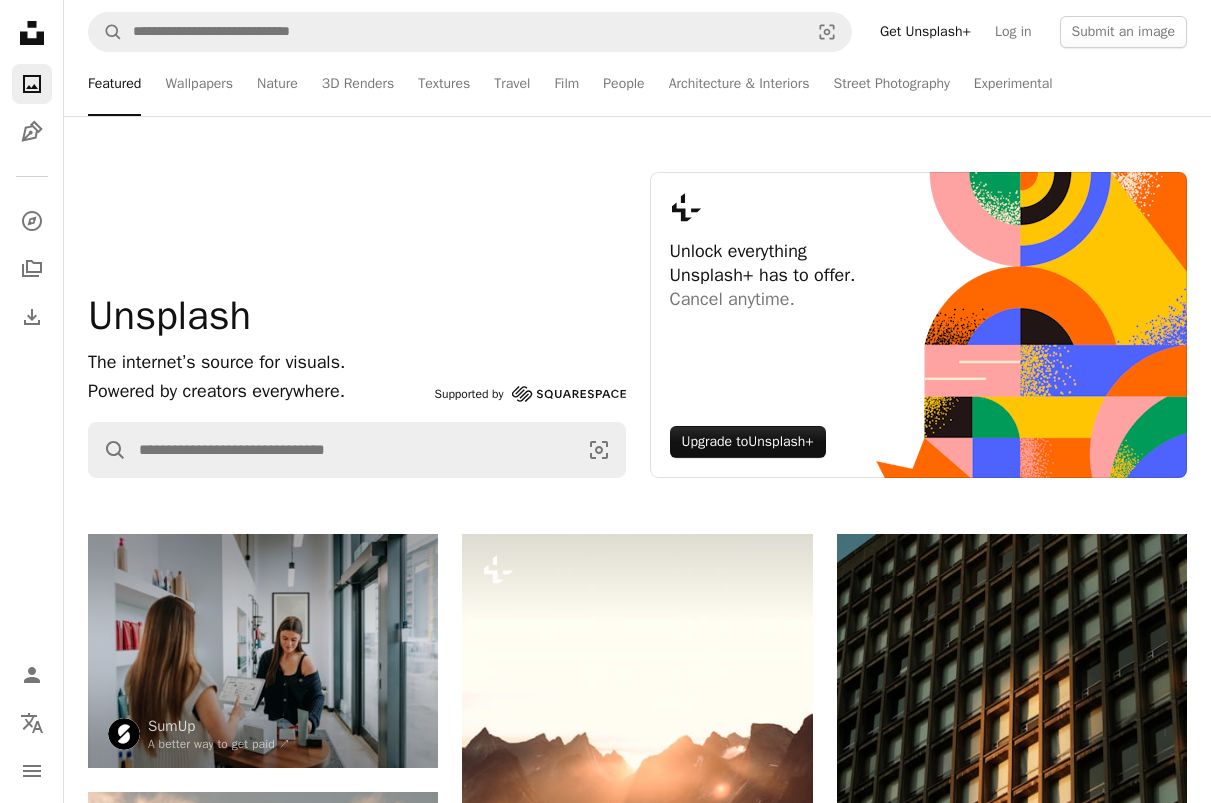 click 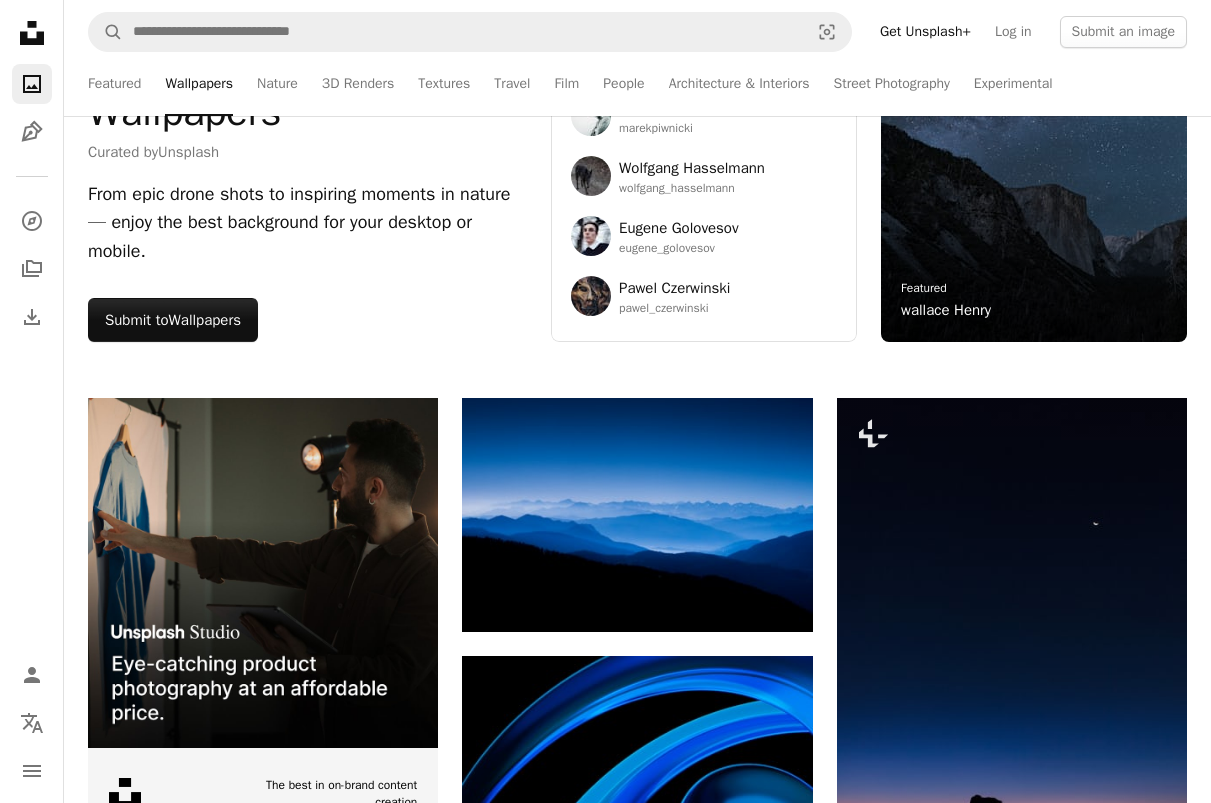 scroll, scrollTop: 0, scrollLeft: 0, axis: both 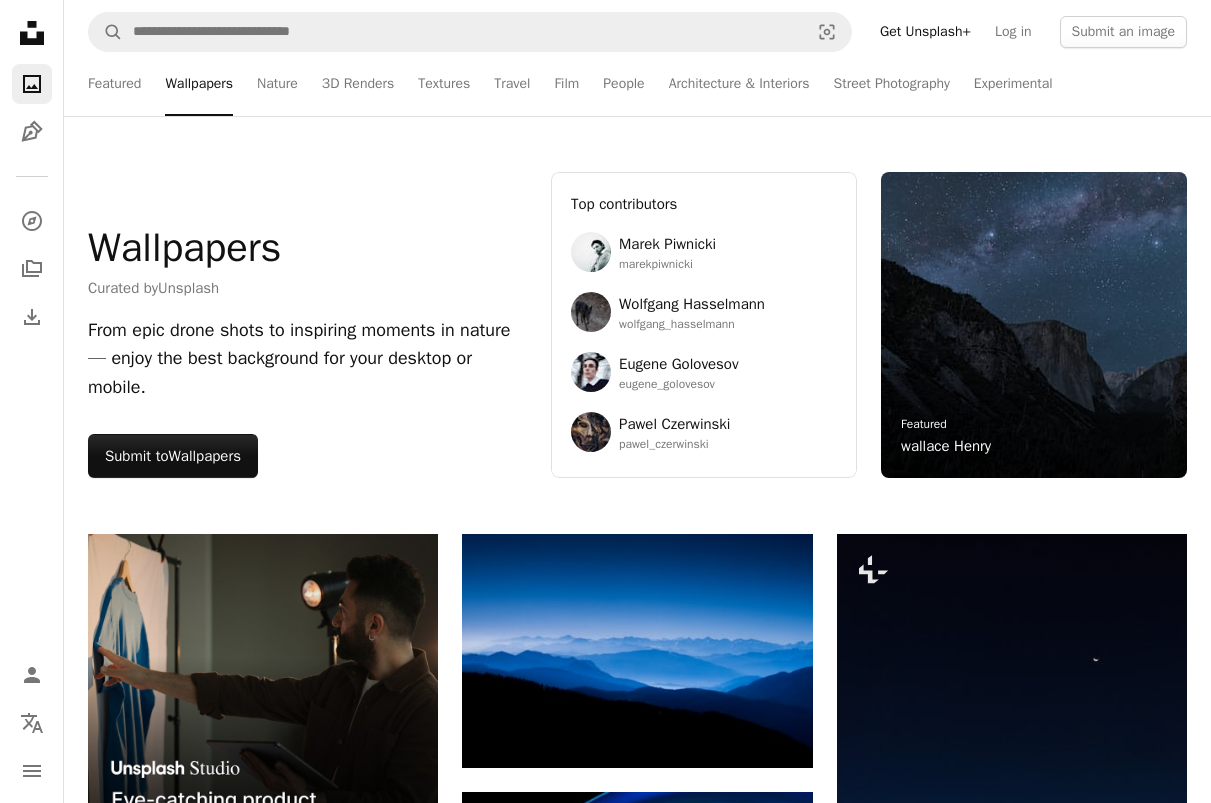click on "Nature" at bounding box center [277, 84] 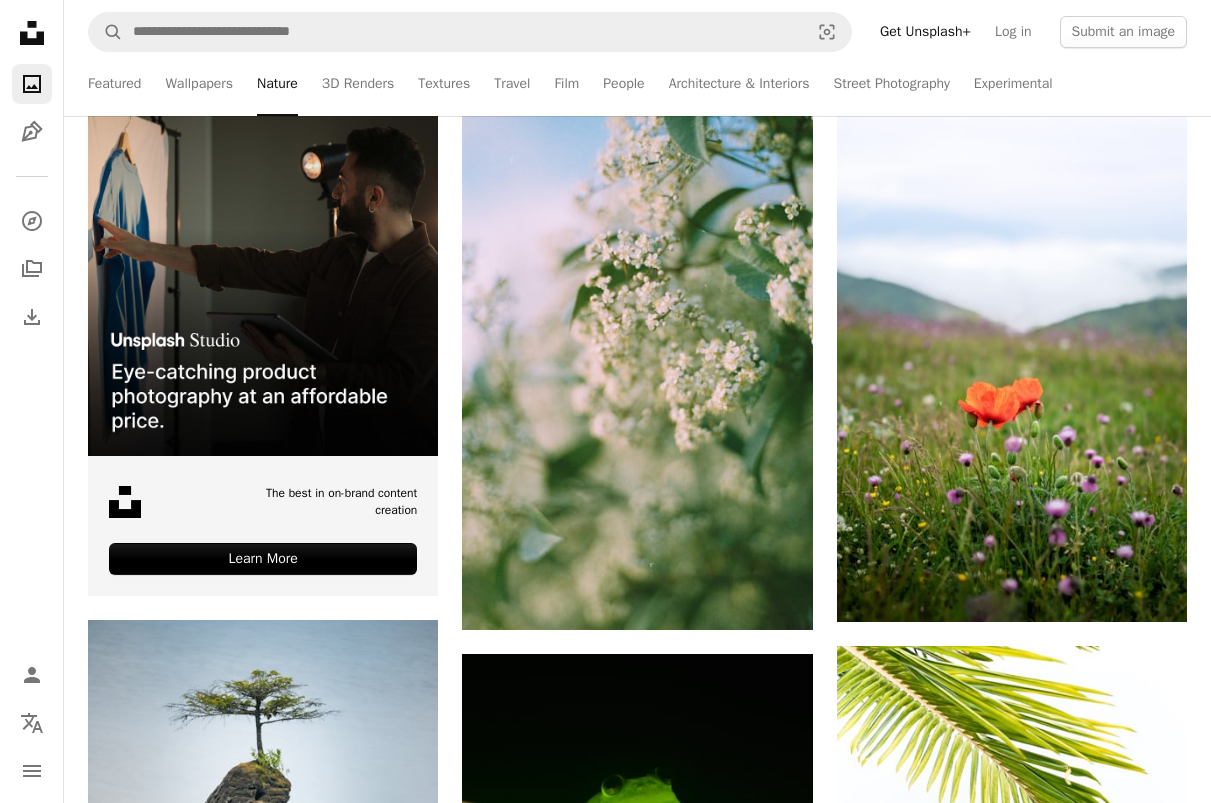 scroll, scrollTop: 381, scrollLeft: 0, axis: vertical 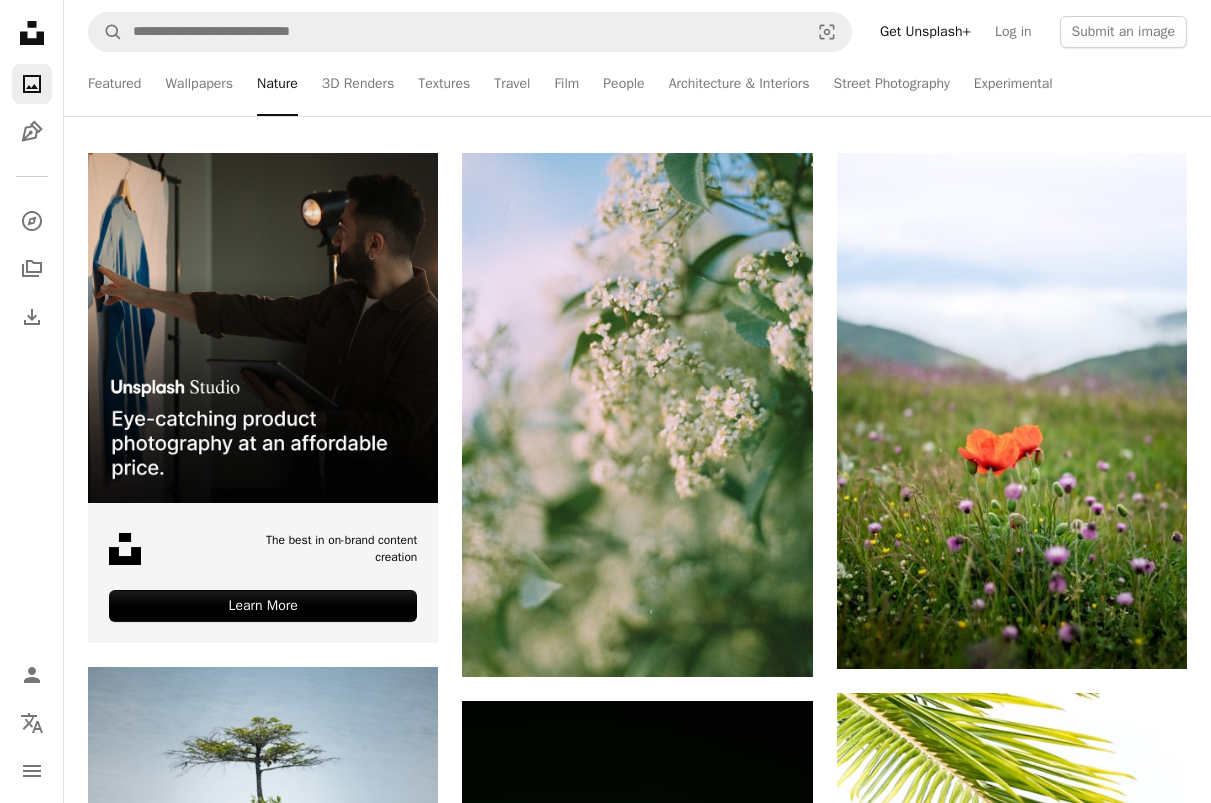 click on "3D Renders" at bounding box center [358, 84] 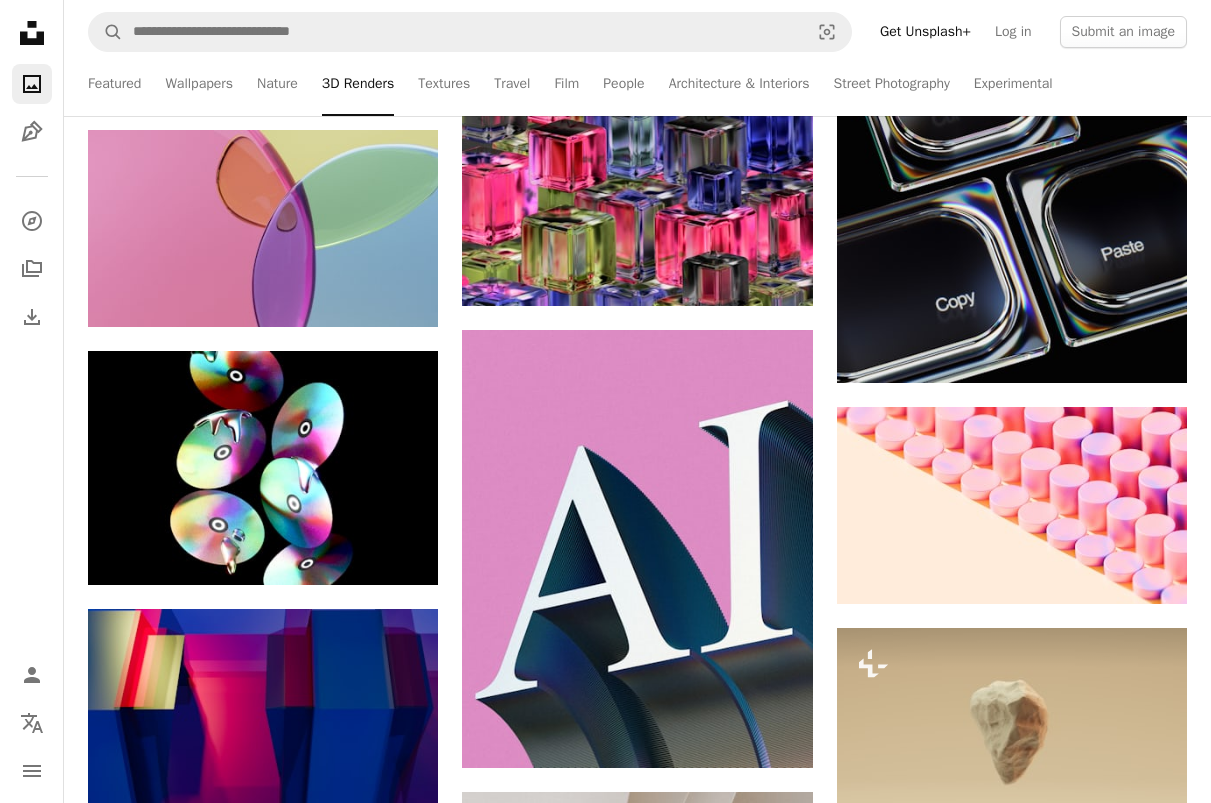 scroll, scrollTop: 3871, scrollLeft: 0, axis: vertical 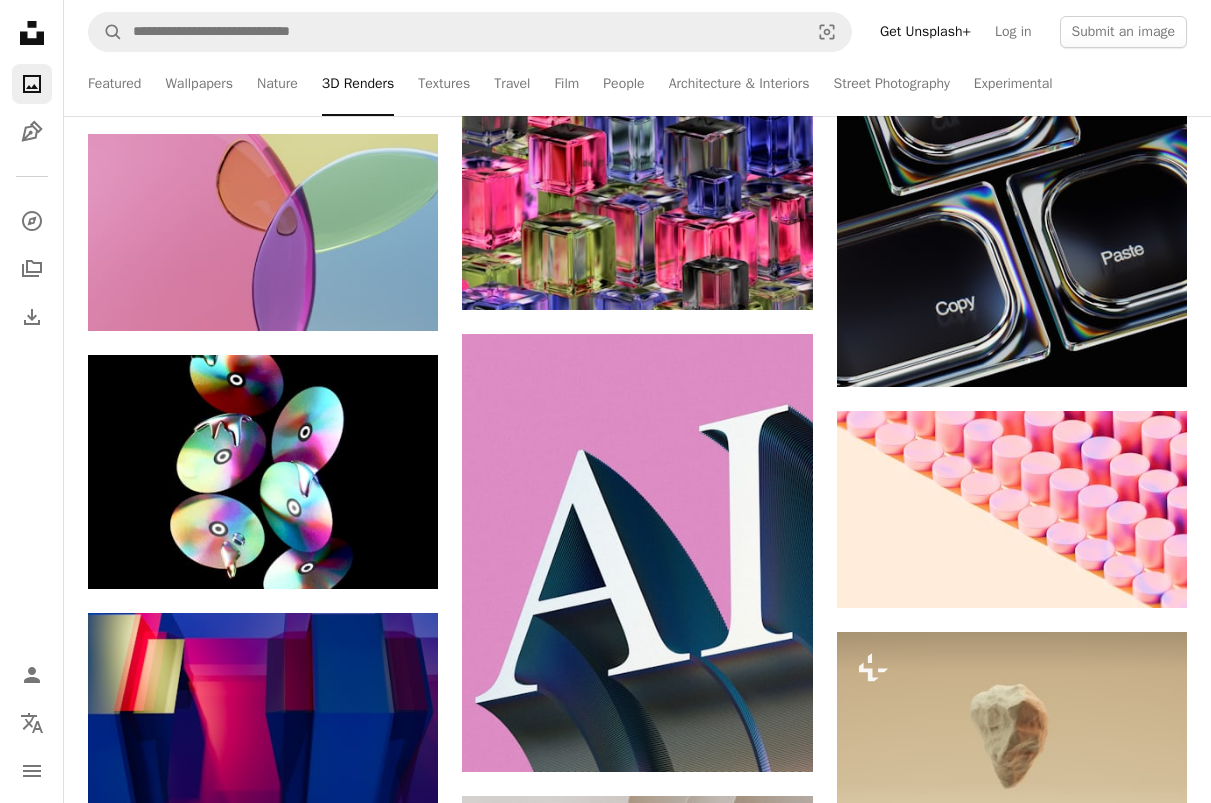 click at bounding box center (1012, 200) 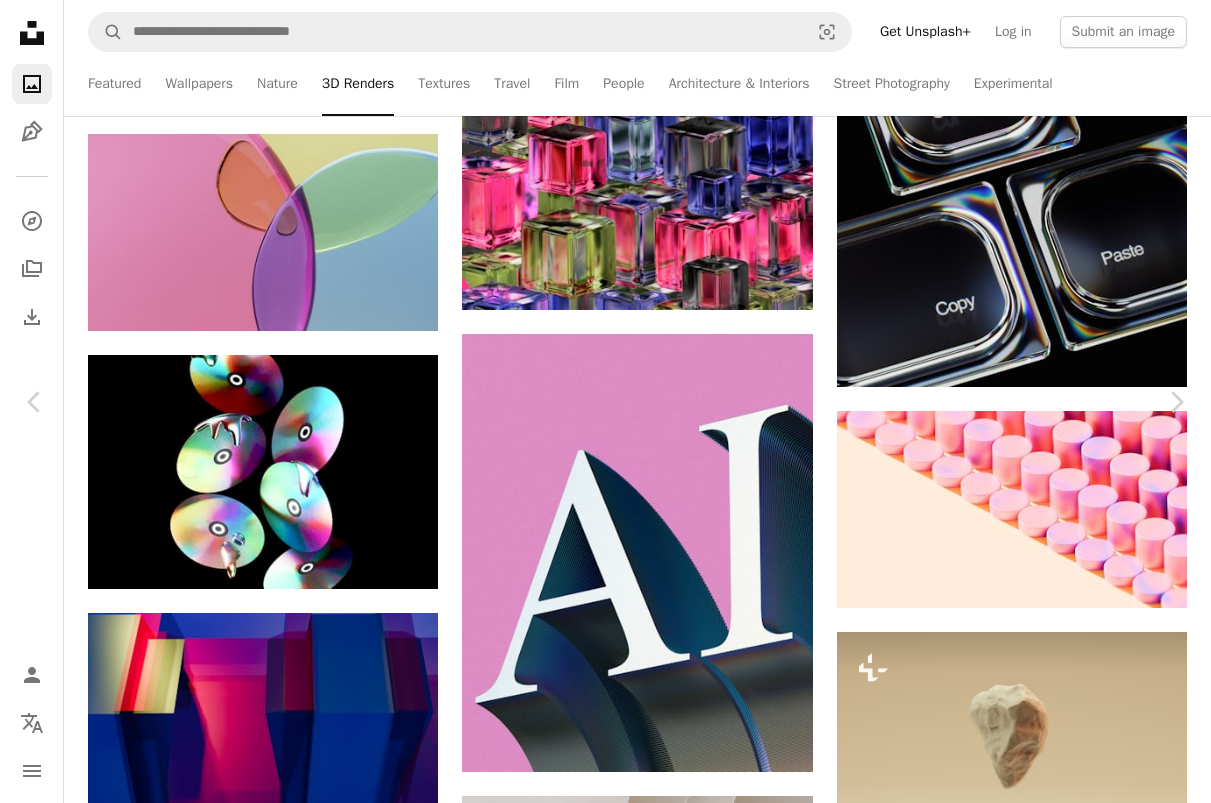 click on "Chevron right" at bounding box center [1176, 402] 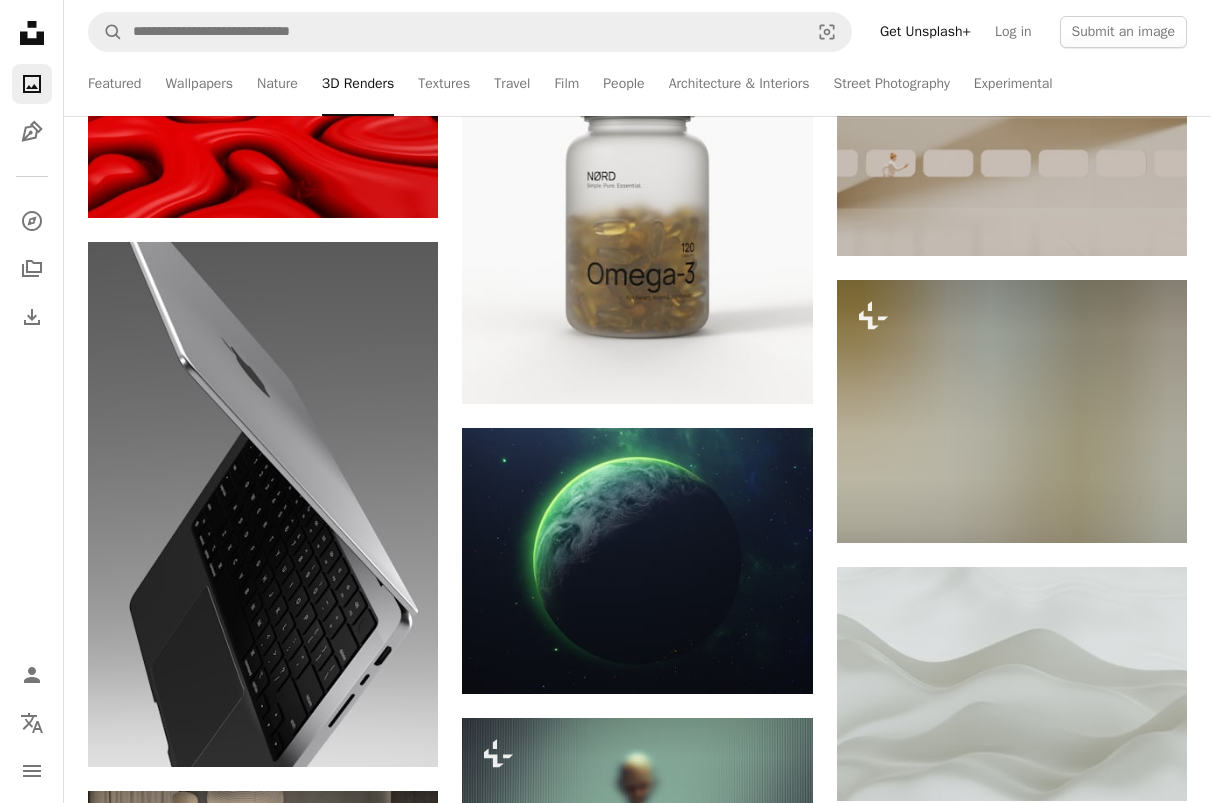 scroll, scrollTop: 23449, scrollLeft: 0, axis: vertical 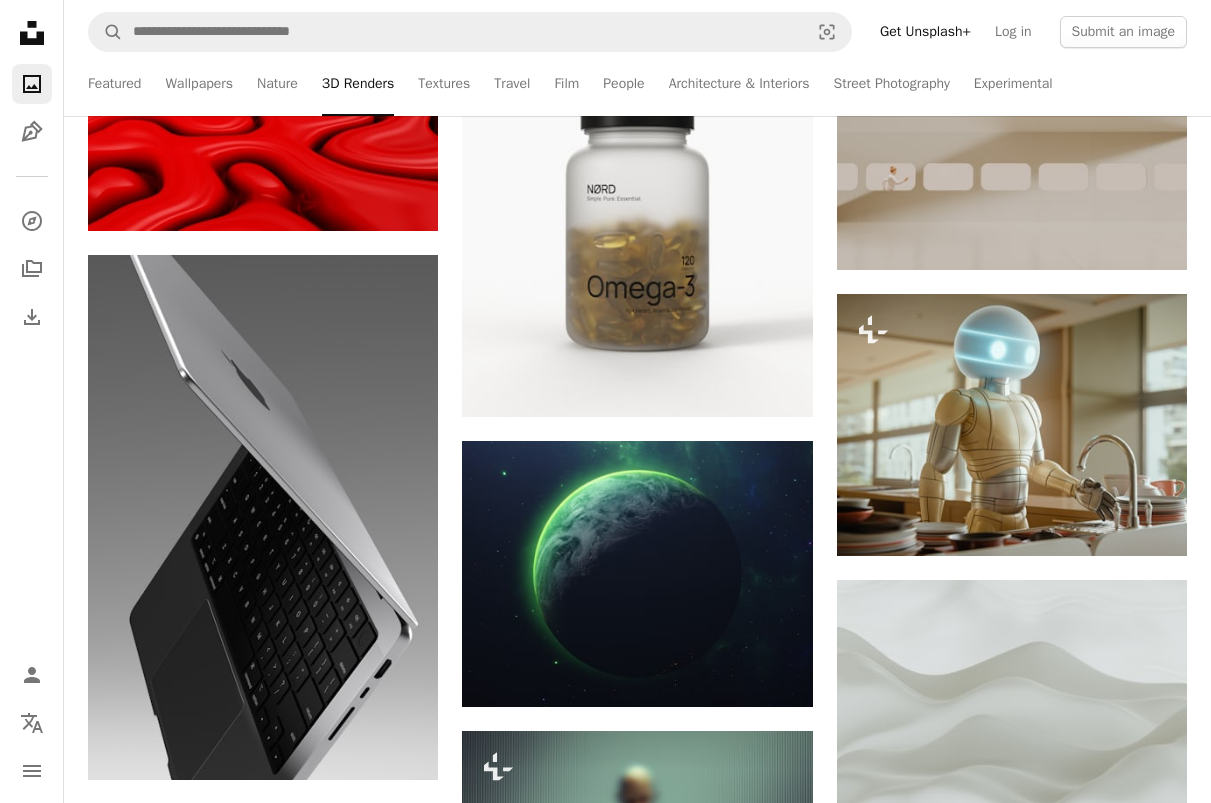 click on "Textures" at bounding box center [444, 84] 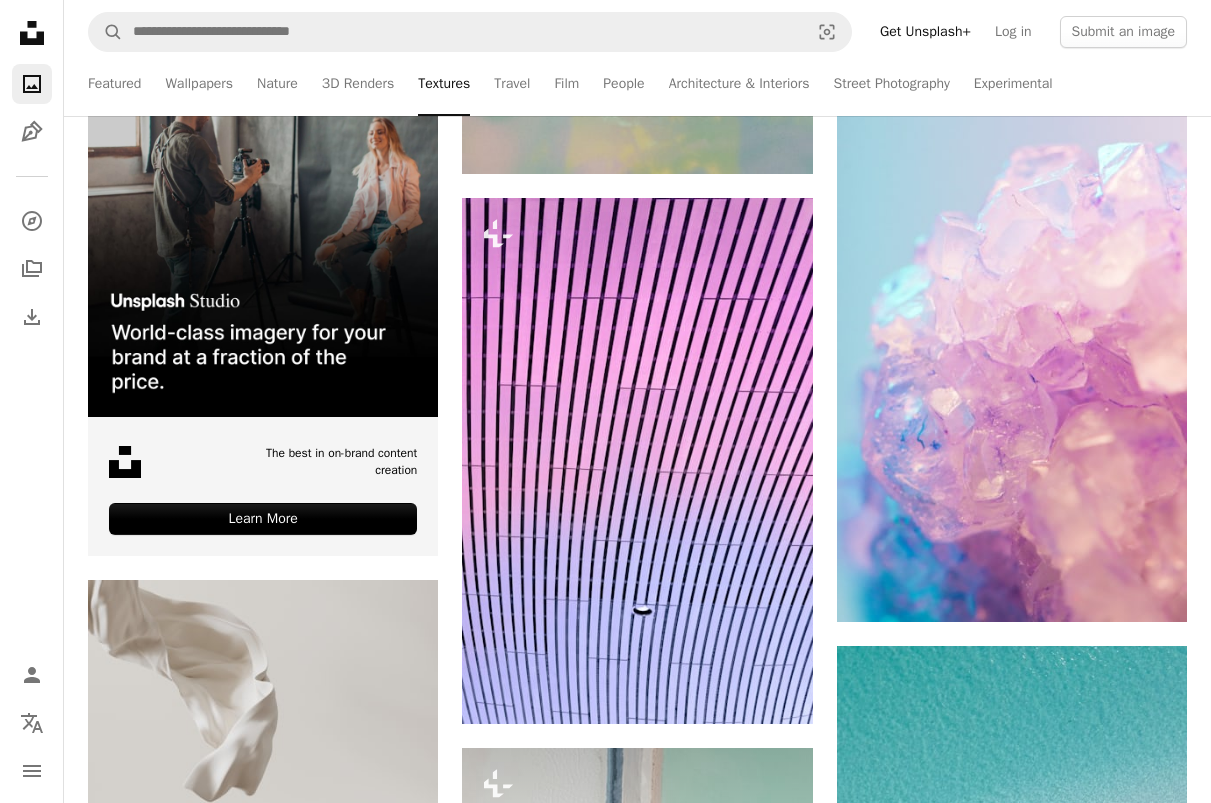 scroll, scrollTop: 5658, scrollLeft: 0, axis: vertical 